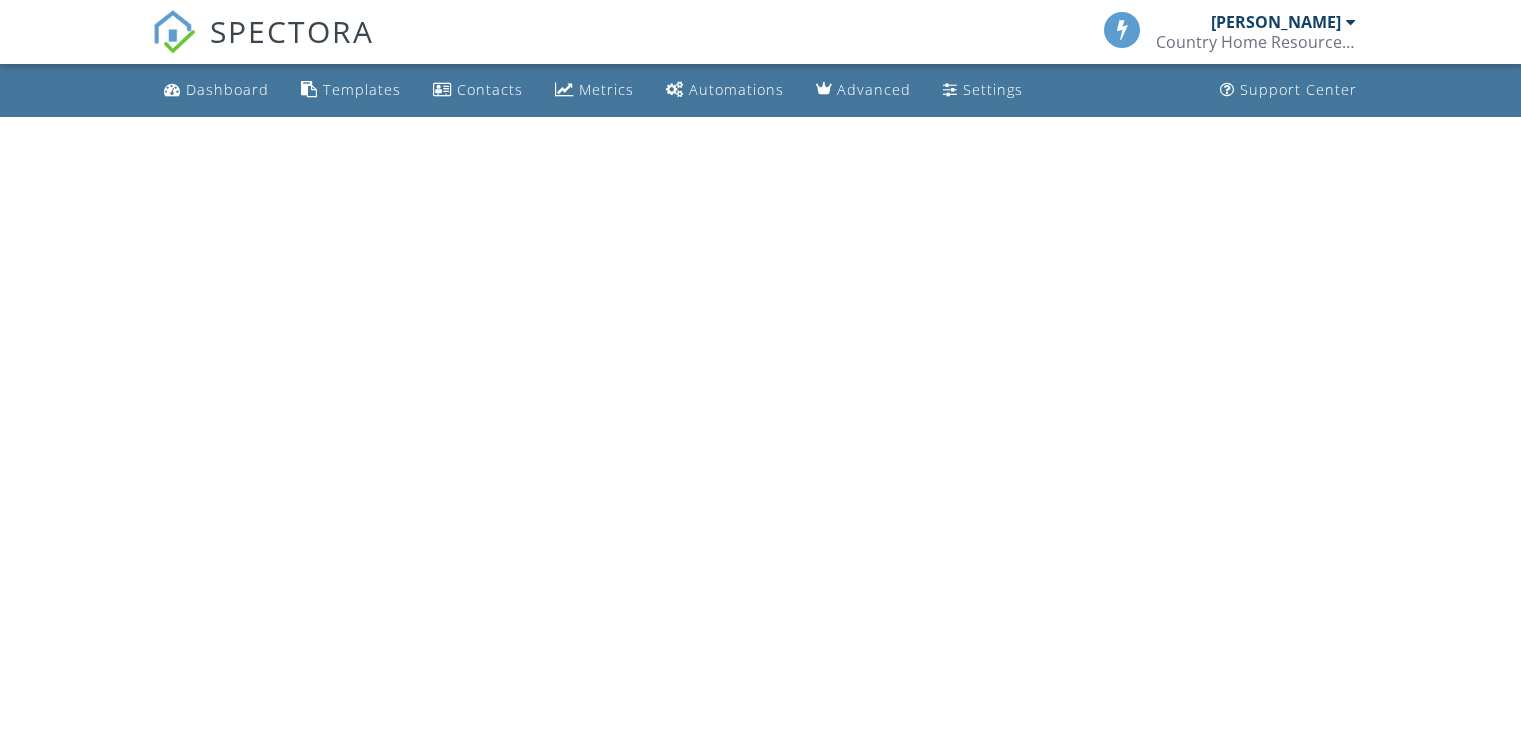 scroll, scrollTop: 0, scrollLeft: 0, axis: both 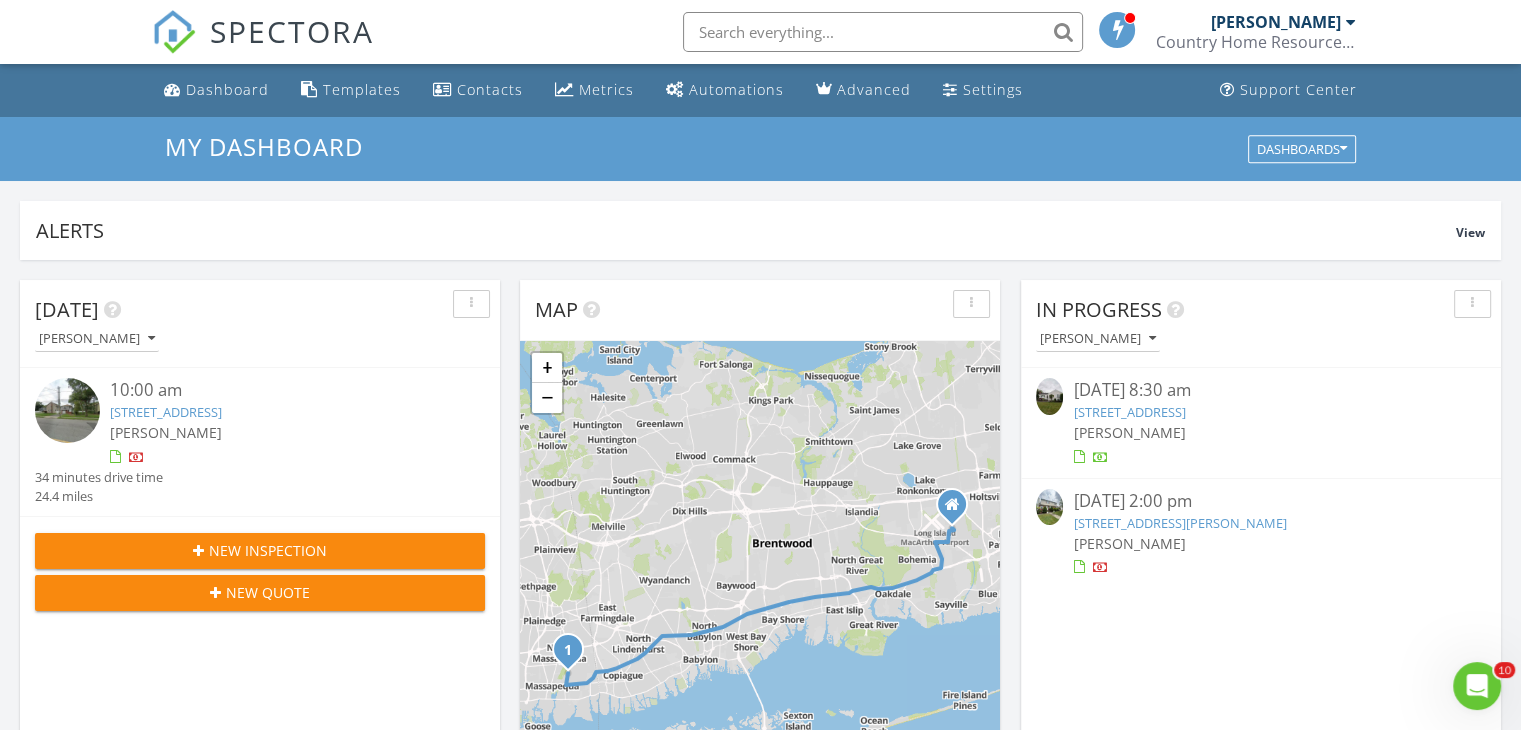 click on "[PERSON_NAME]" at bounding box center [1129, 432] 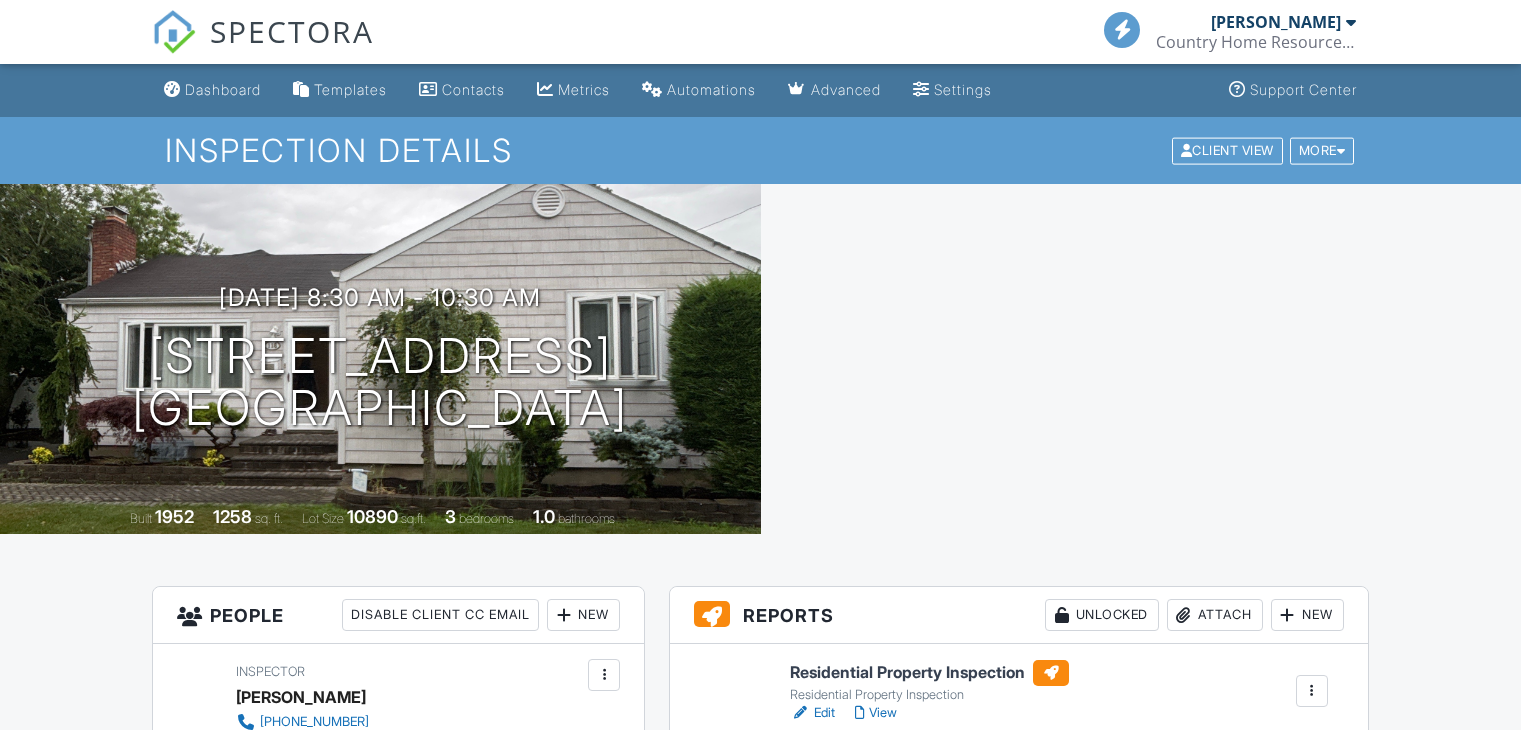 scroll, scrollTop: 0, scrollLeft: 0, axis: both 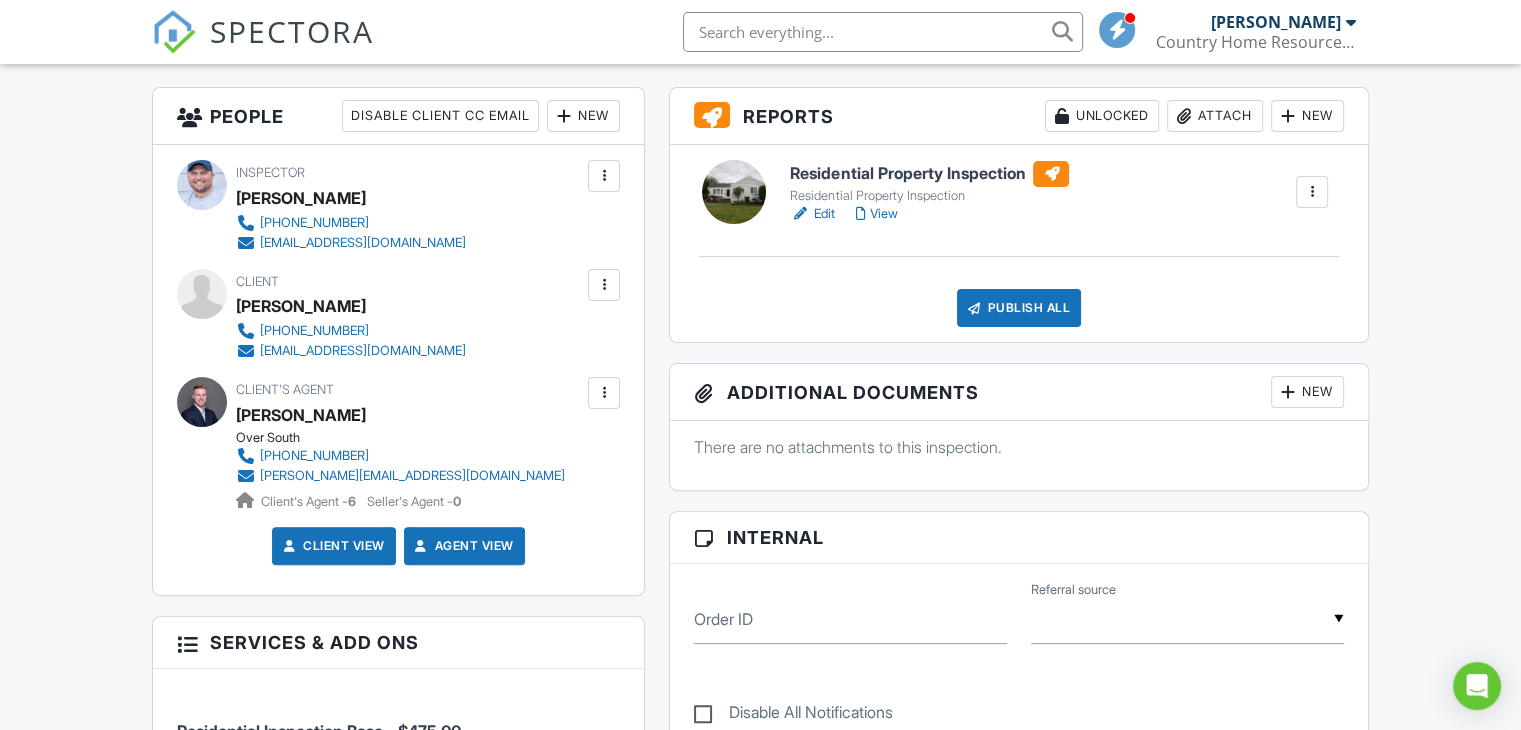click on "Edit" at bounding box center (812, 214) 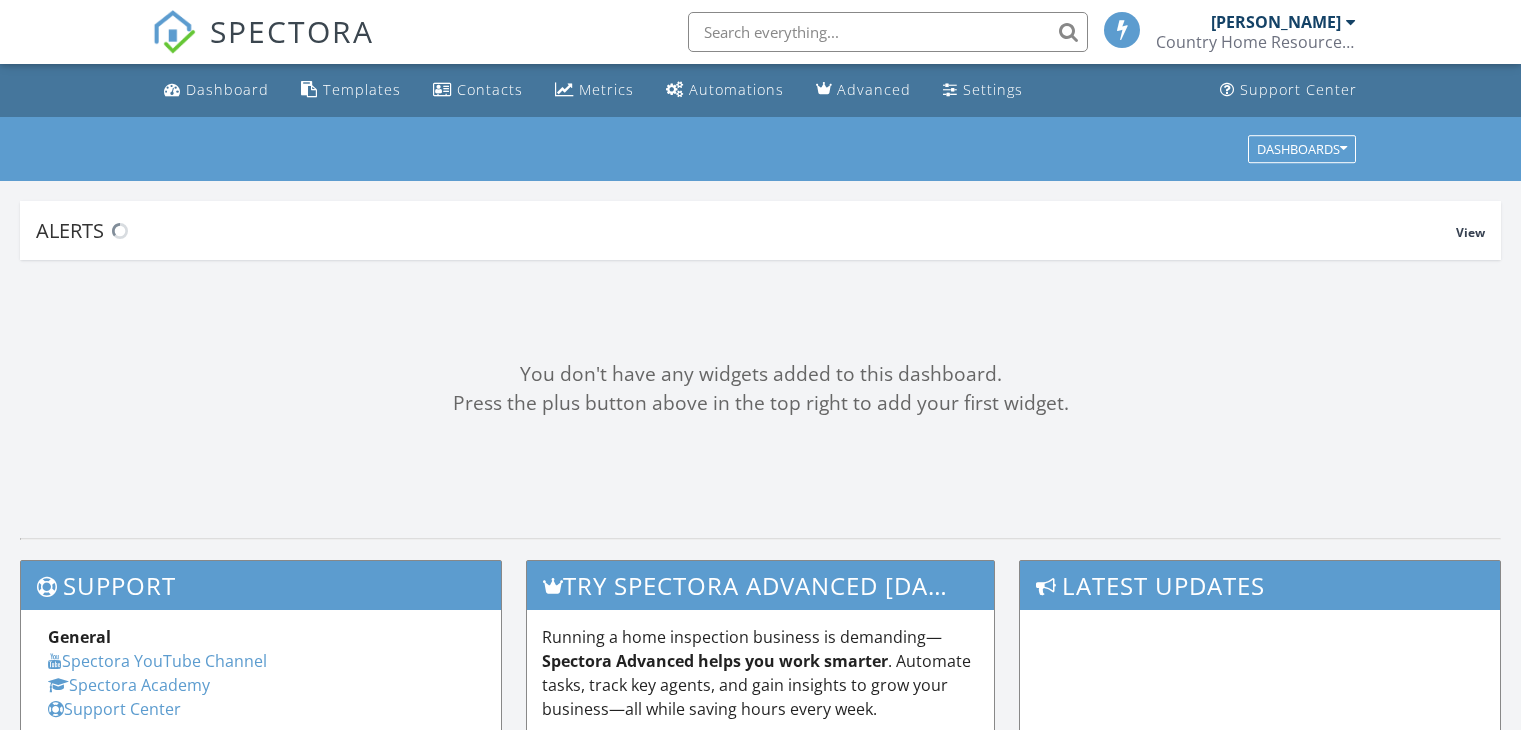 scroll, scrollTop: 0, scrollLeft: 0, axis: both 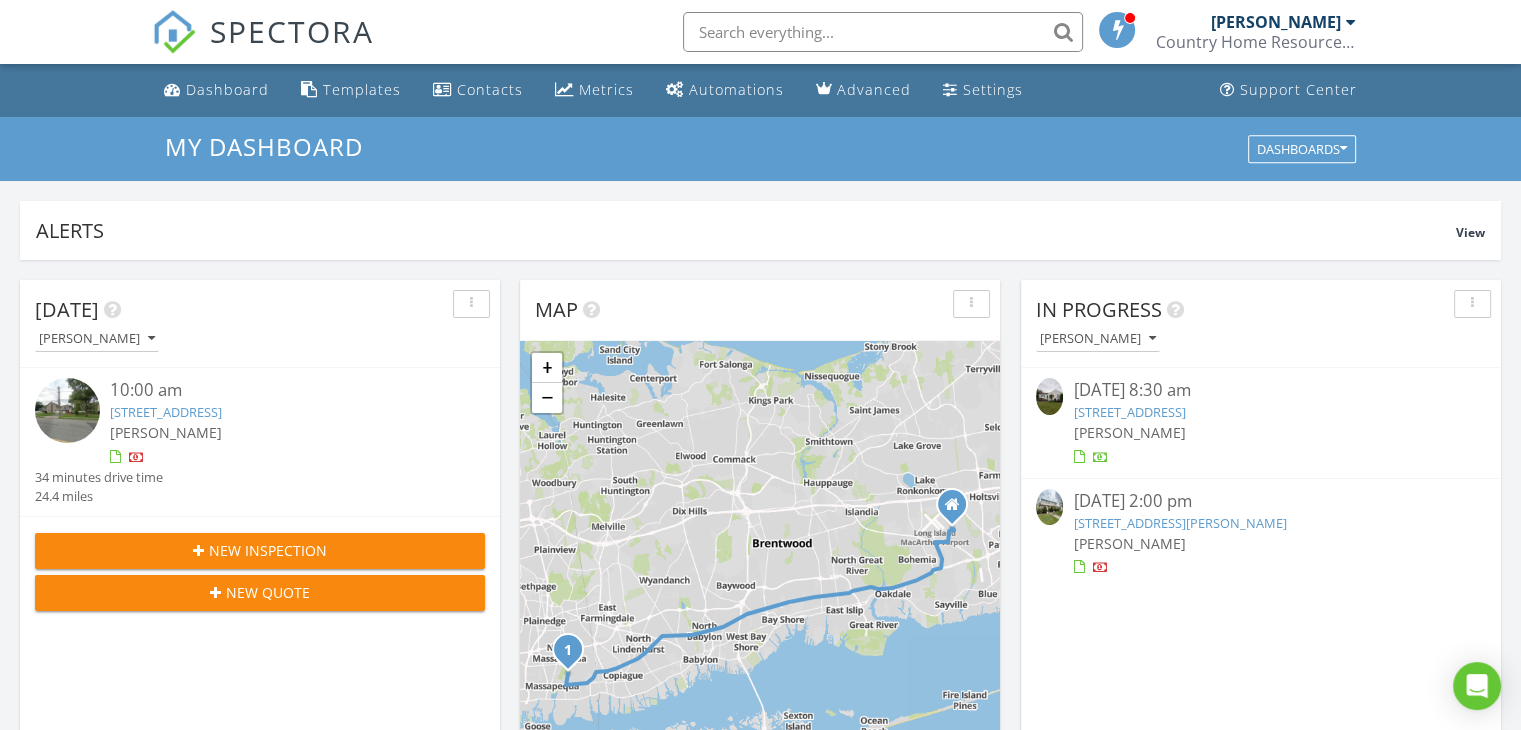 click on "[STREET_ADDRESS][PERSON_NAME]" at bounding box center [1179, 523] 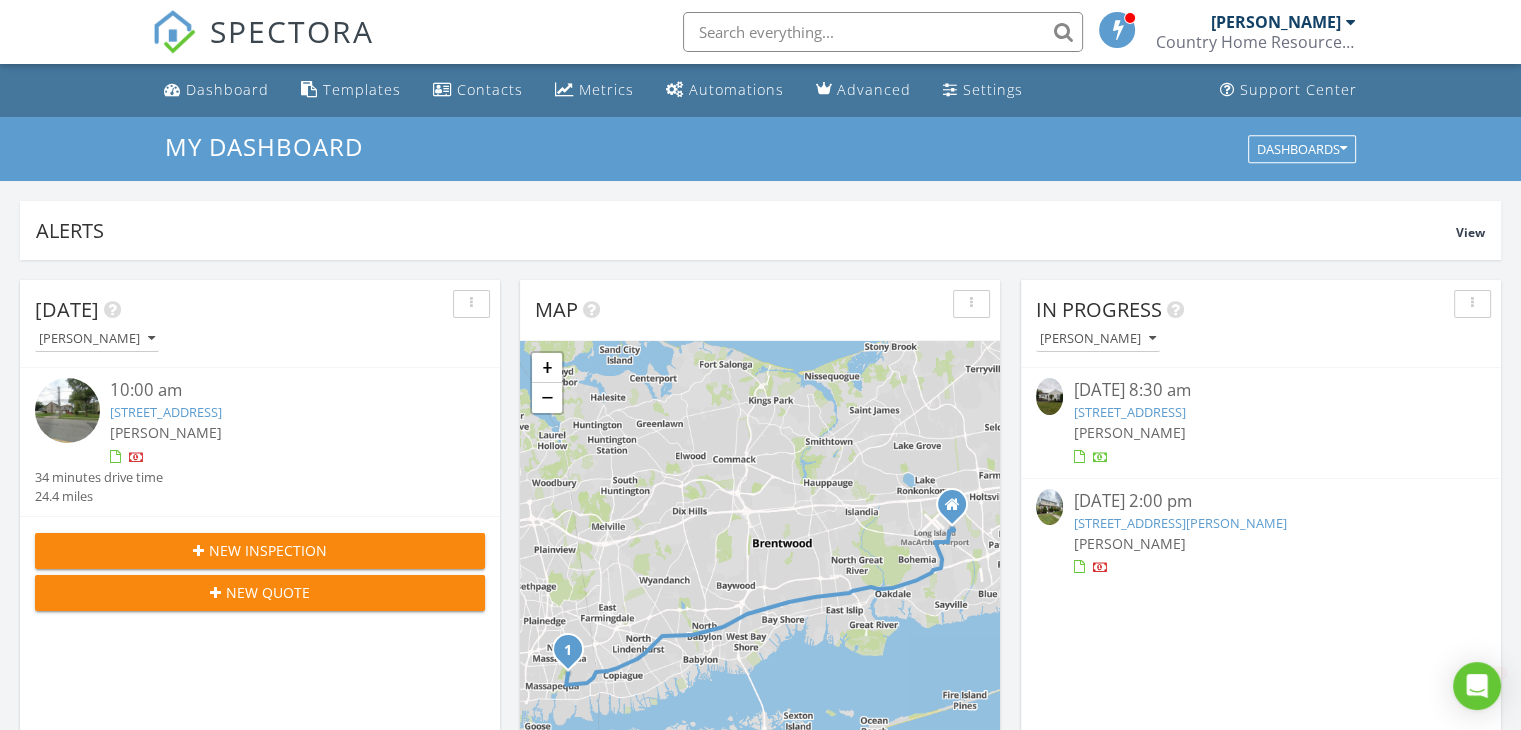 scroll, scrollTop: 0, scrollLeft: 0, axis: both 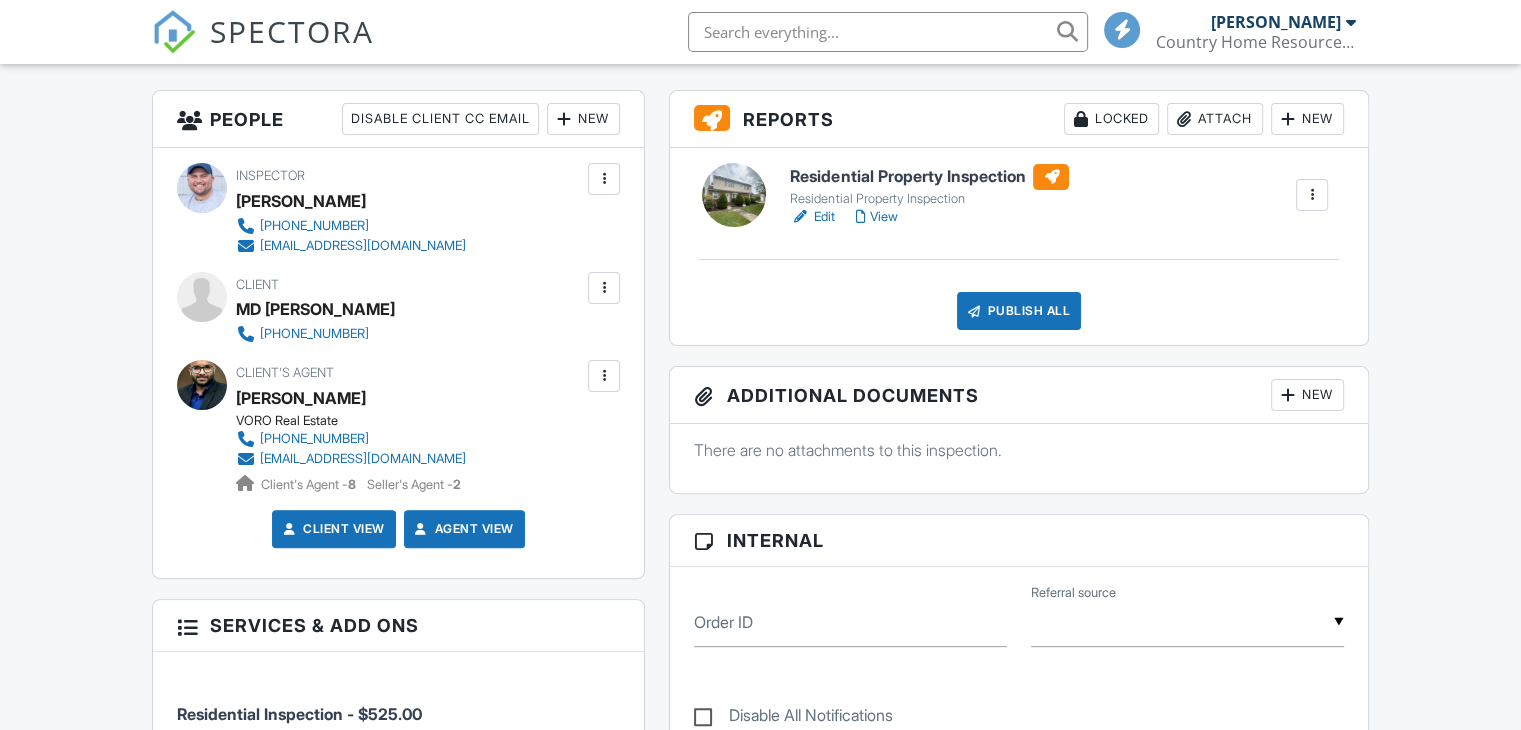 click on "Edit" at bounding box center (812, 217) 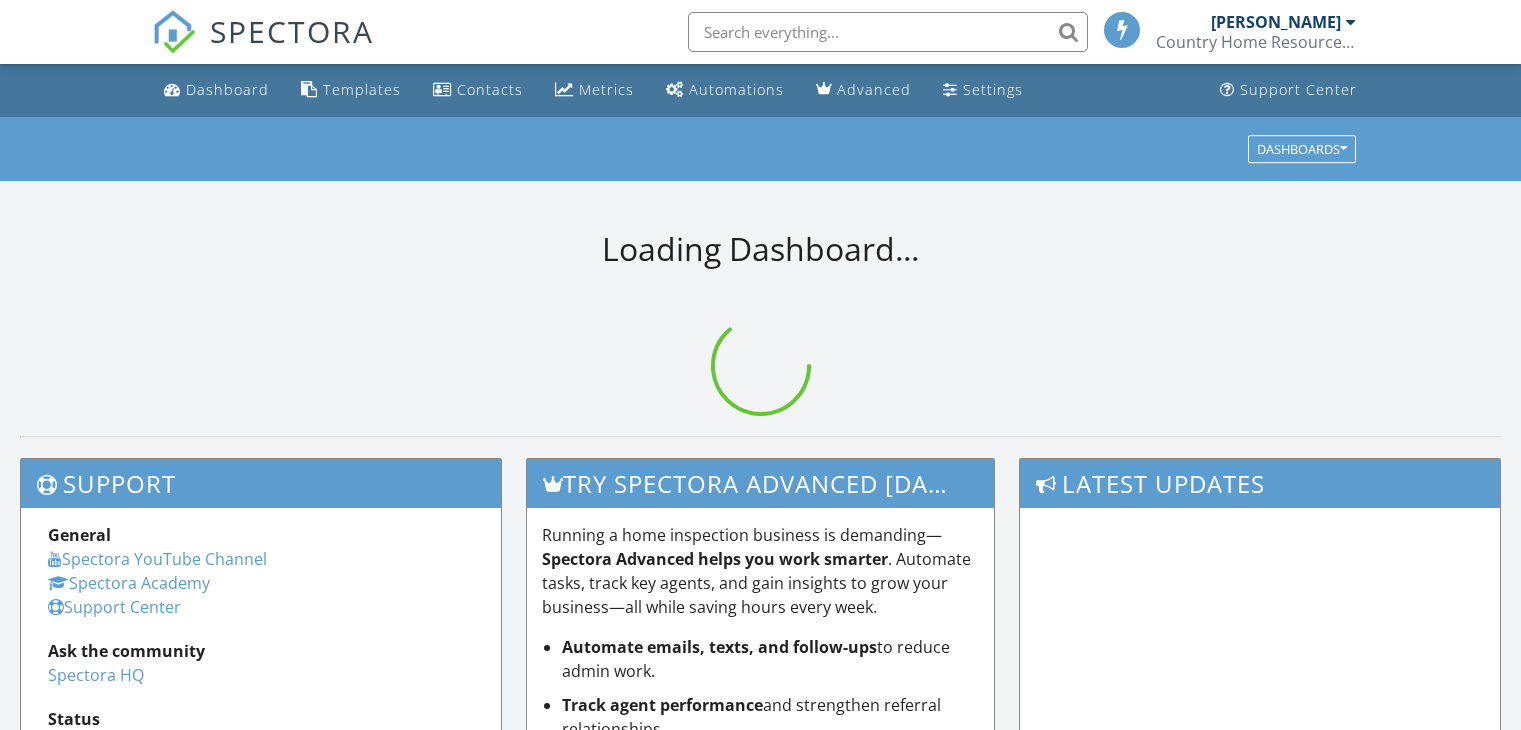 scroll, scrollTop: 0, scrollLeft: 0, axis: both 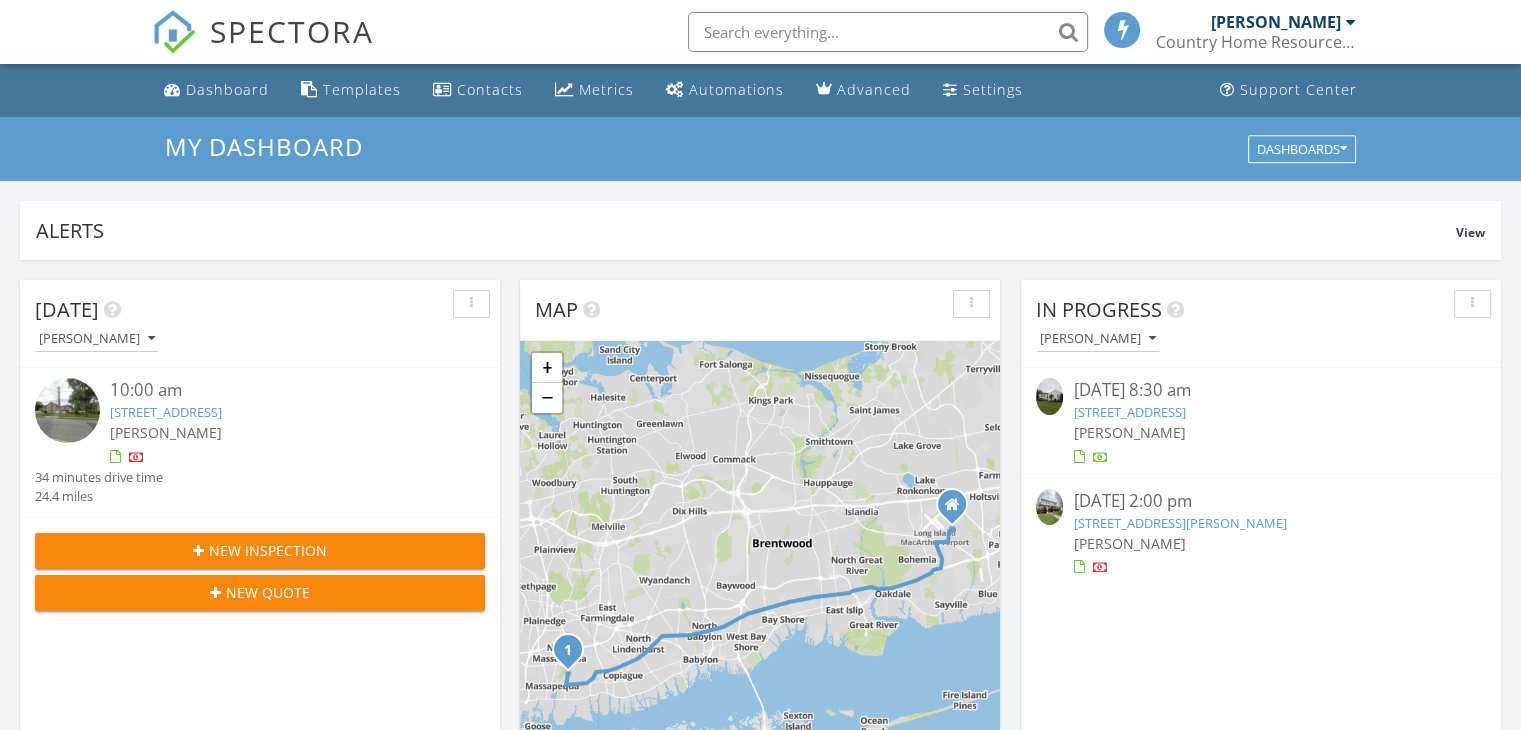 click on "[STREET_ADDRESS]" at bounding box center (1129, 412) 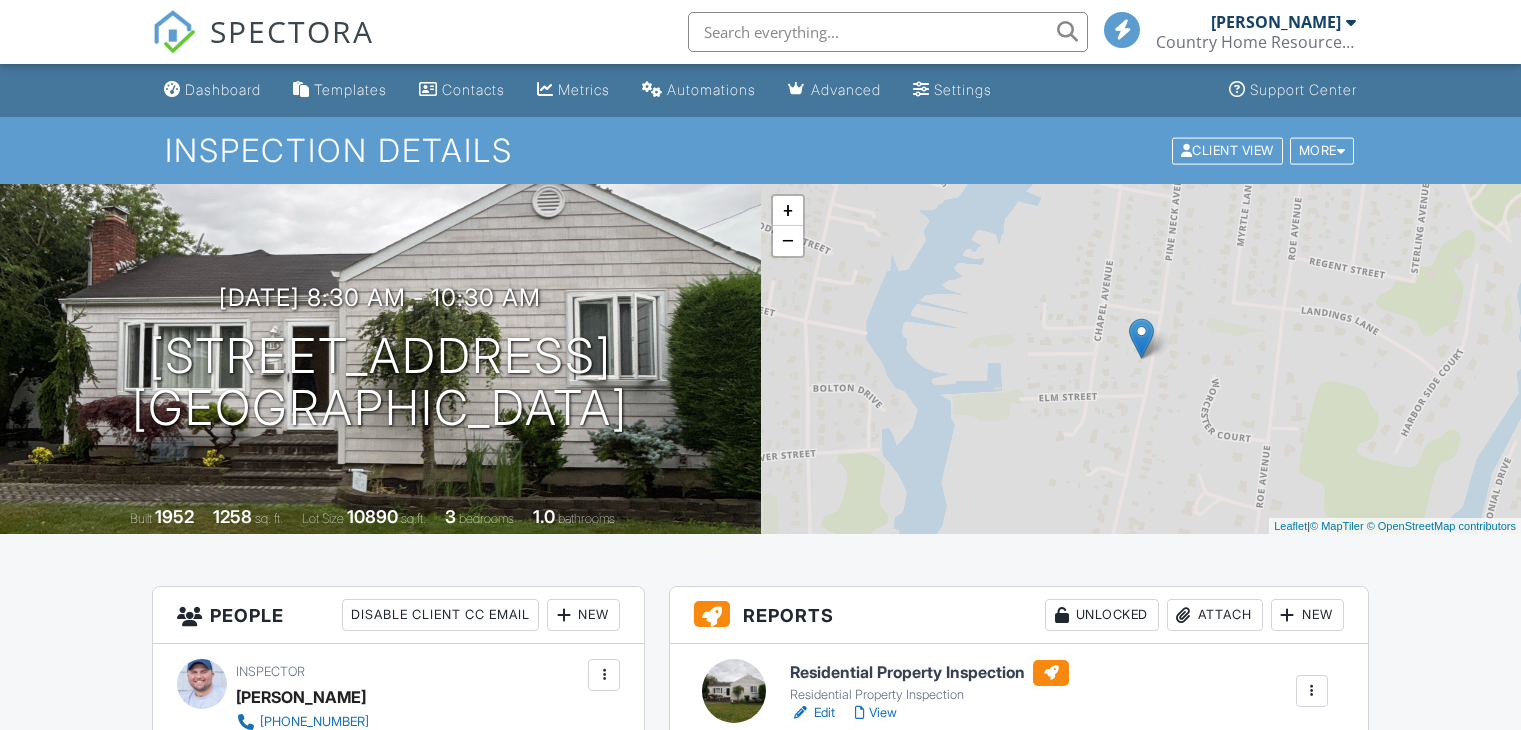 scroll, scrollTop: 0, scrollLeft: 0, axis: both 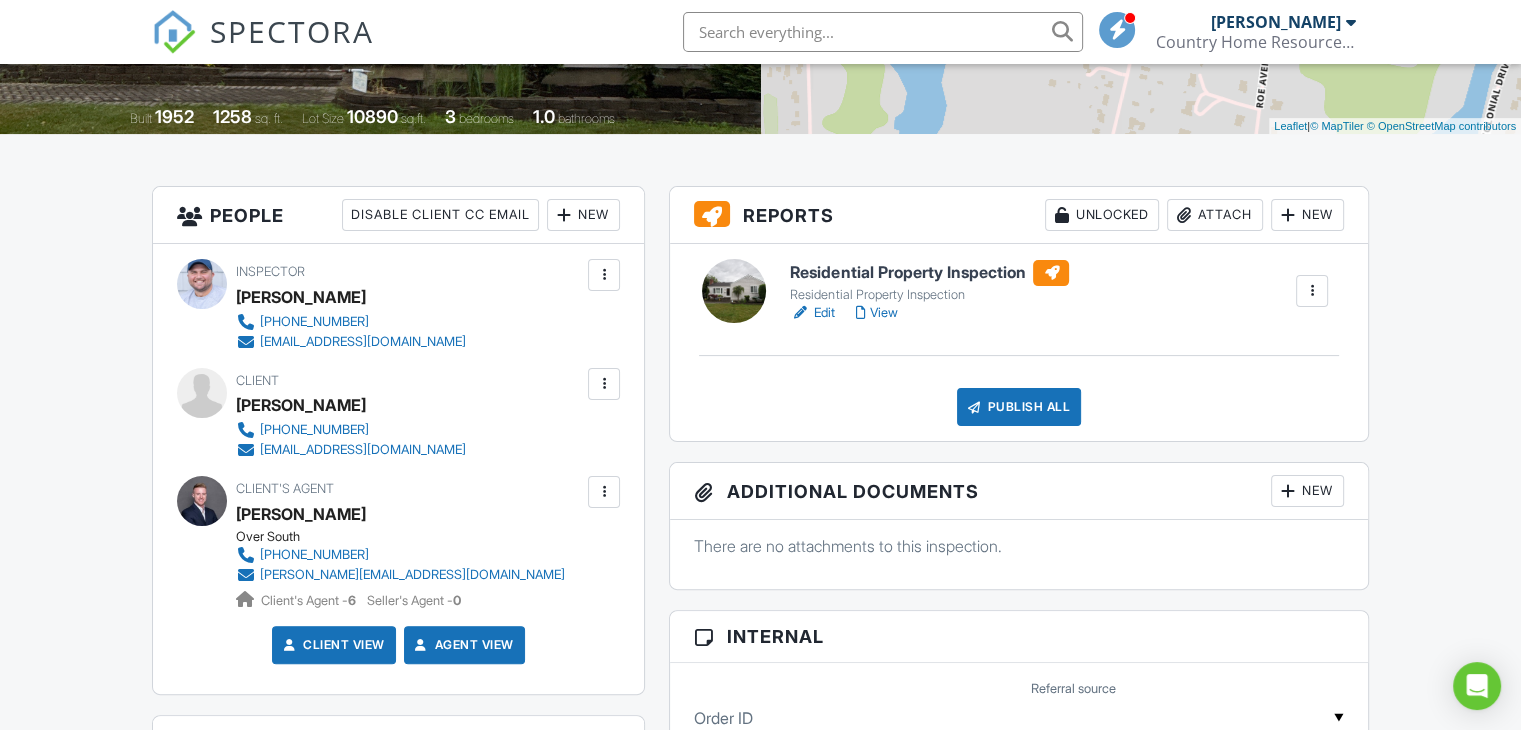 click on "View" at bounding box center (876, 313) 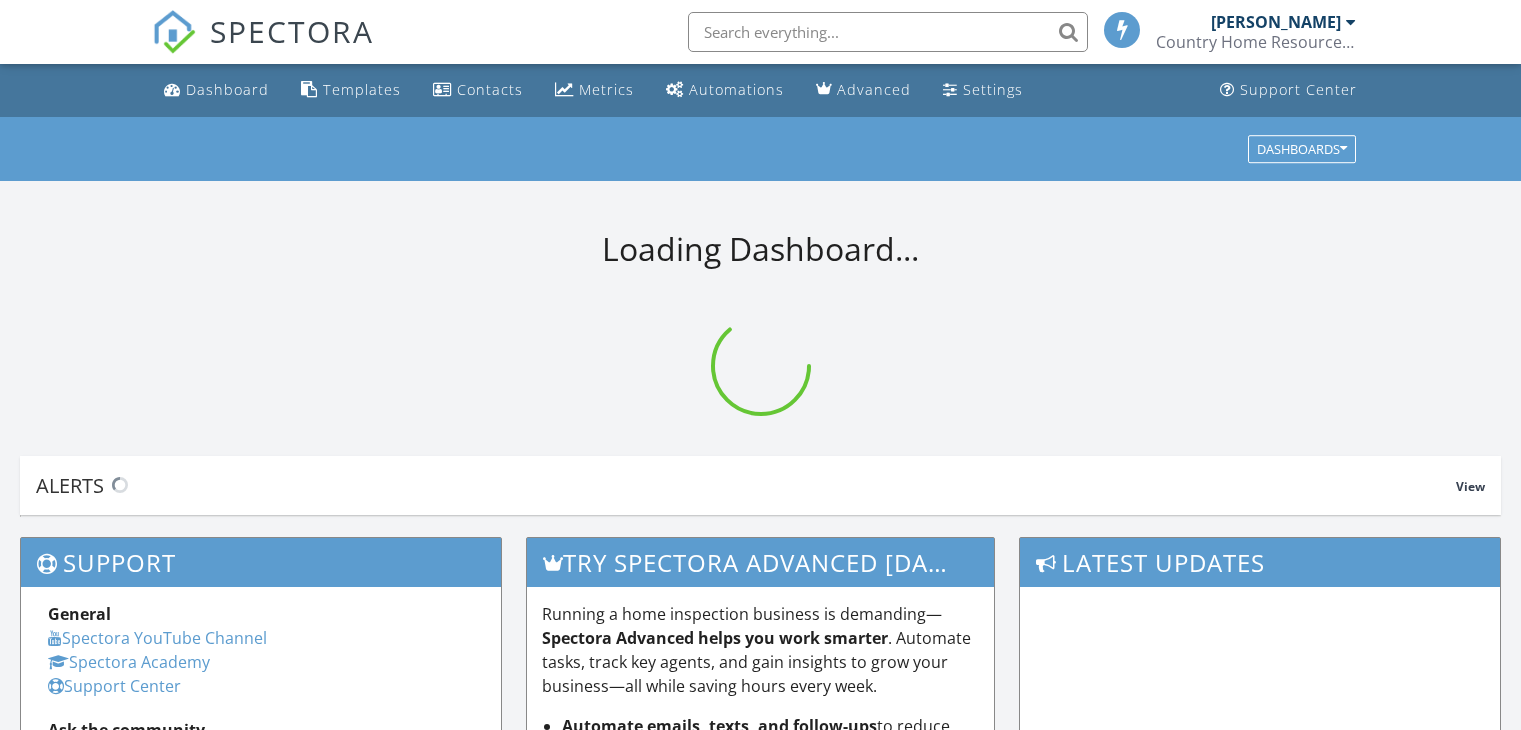 scroll, scrollTop: 0, scrollLeft: 0, axis: both 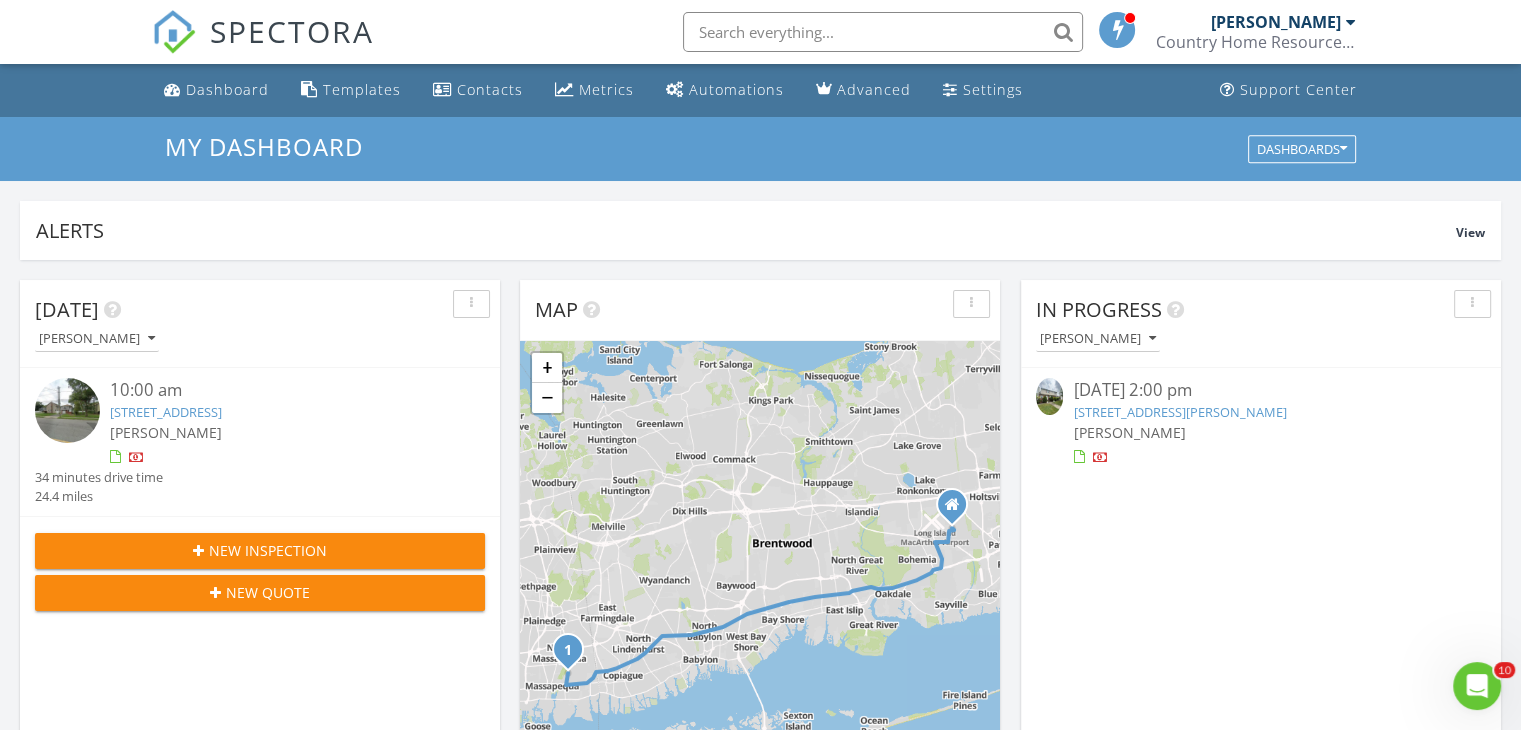 click on "[STREET_ADDRESS][PERSON_NAME]" at bounding box center [1179, 412] 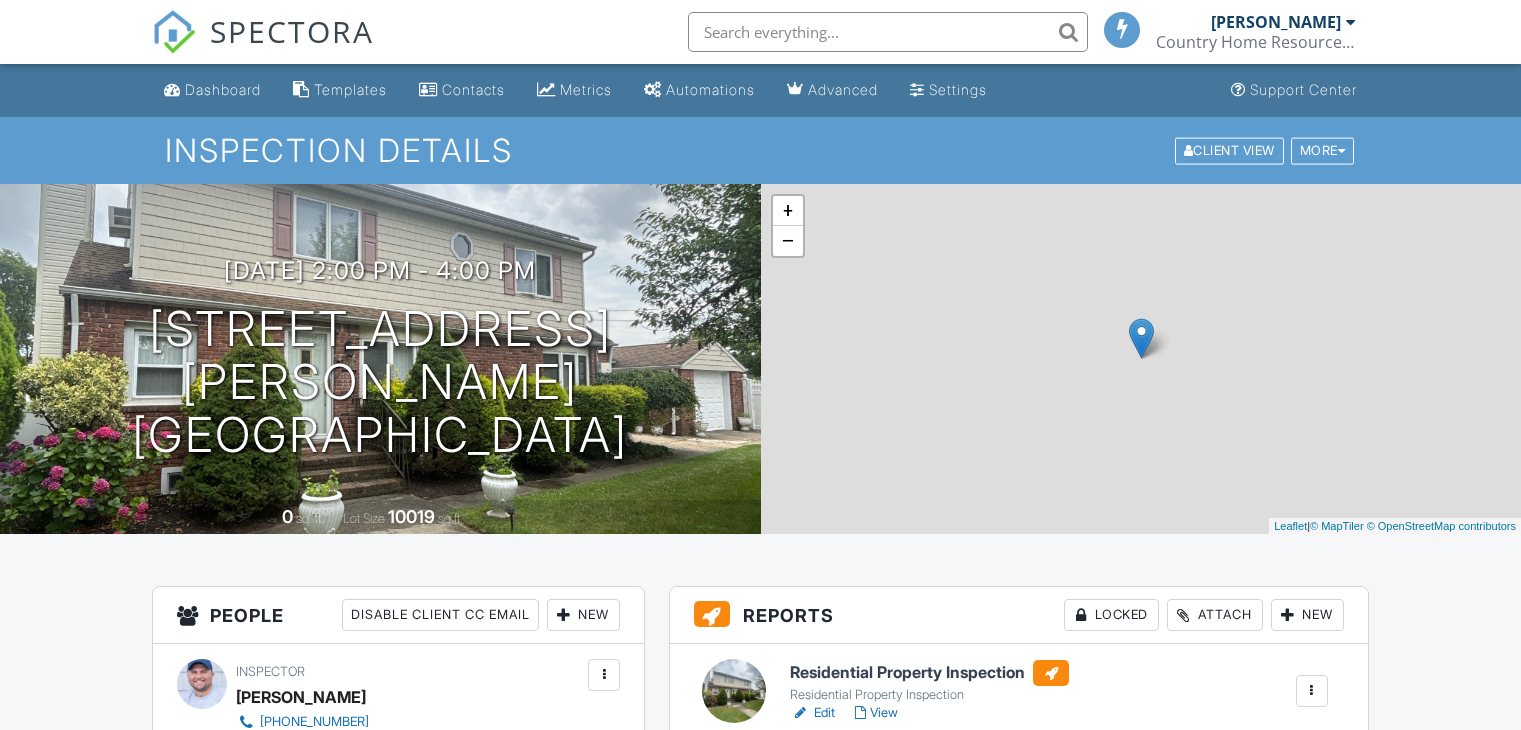 scroll, scrollTop: 0, scrollLeft: 0, axis: both 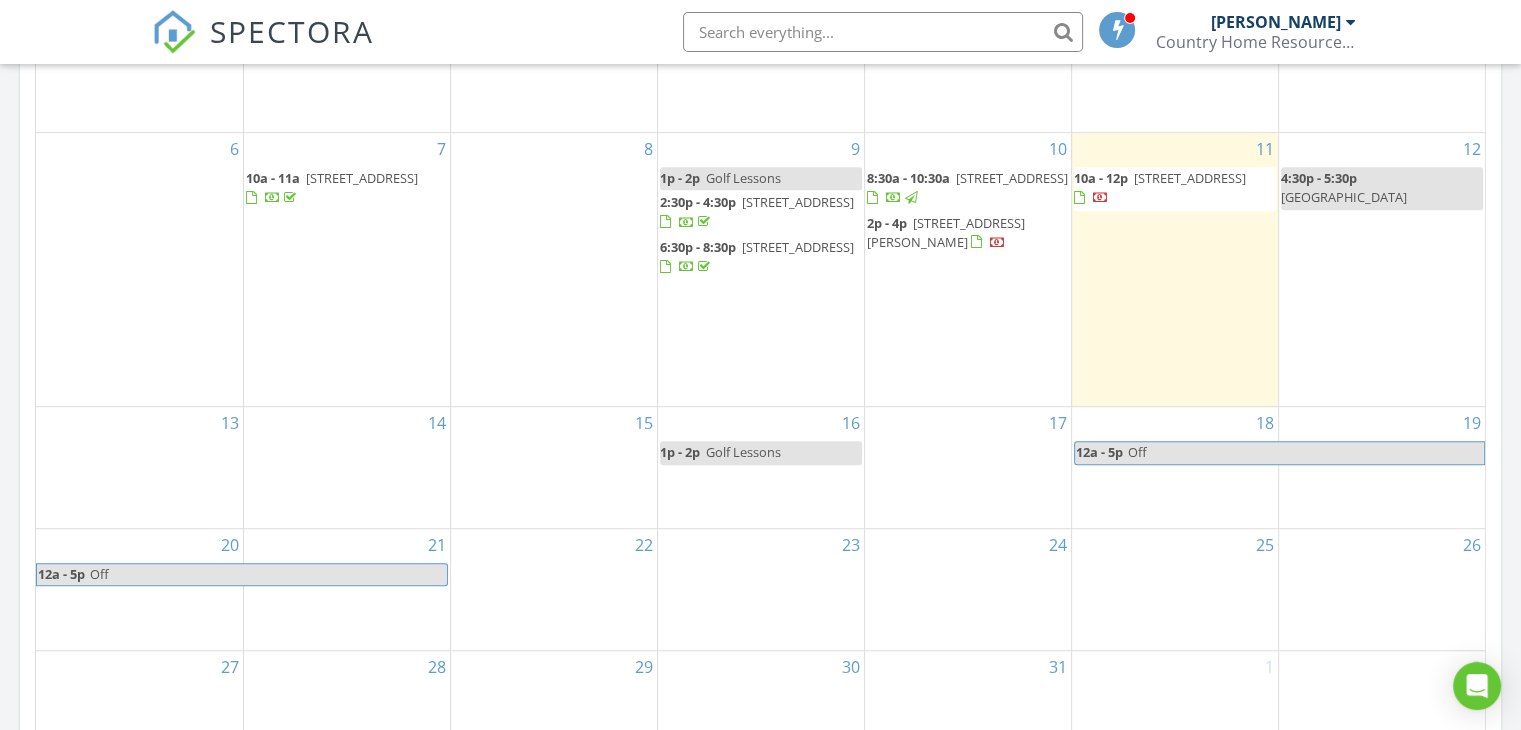 click on "74 Webster Ave, West Islip 11795" at bounding box center [946, 232] 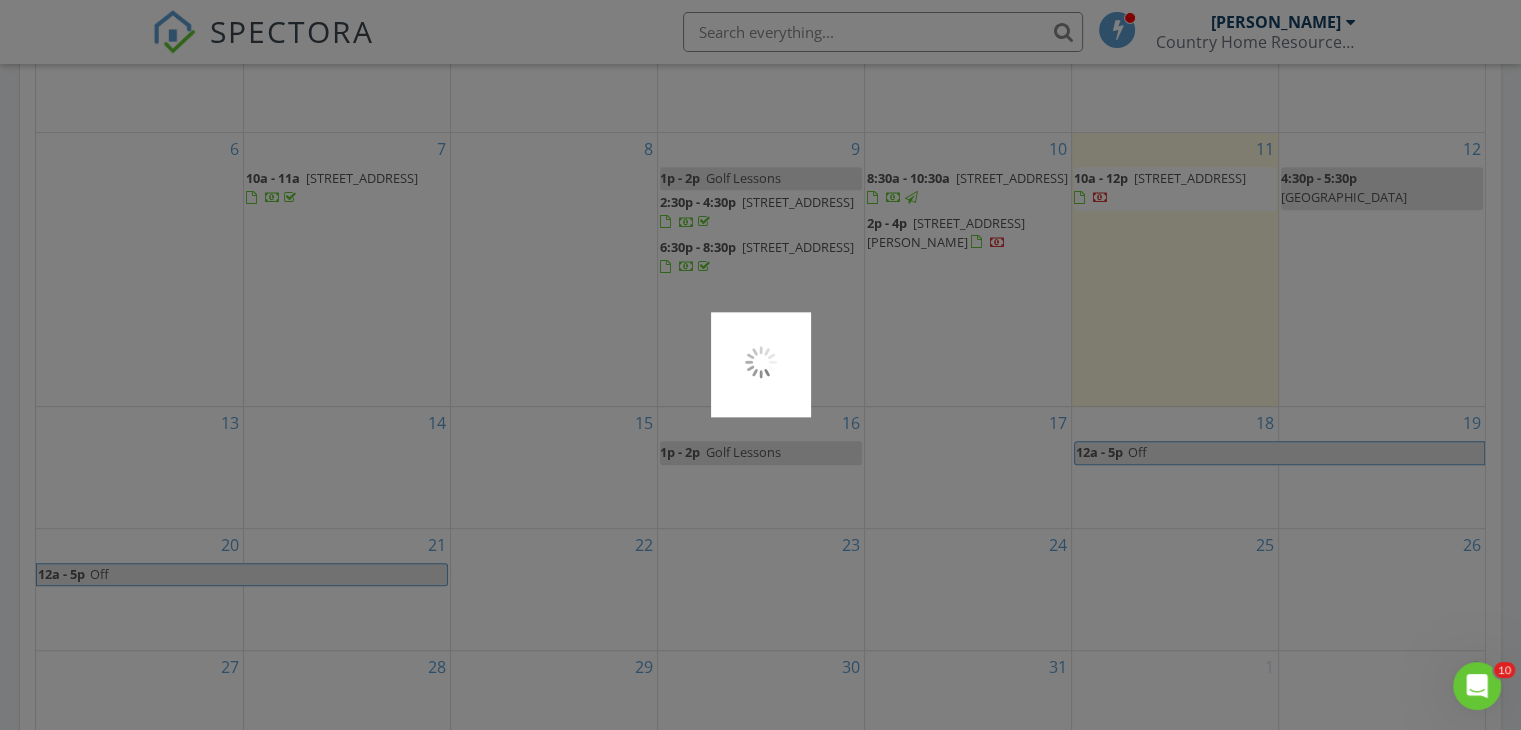 scroll, scrollTop: 0, scrollLeft: 0, axis: both 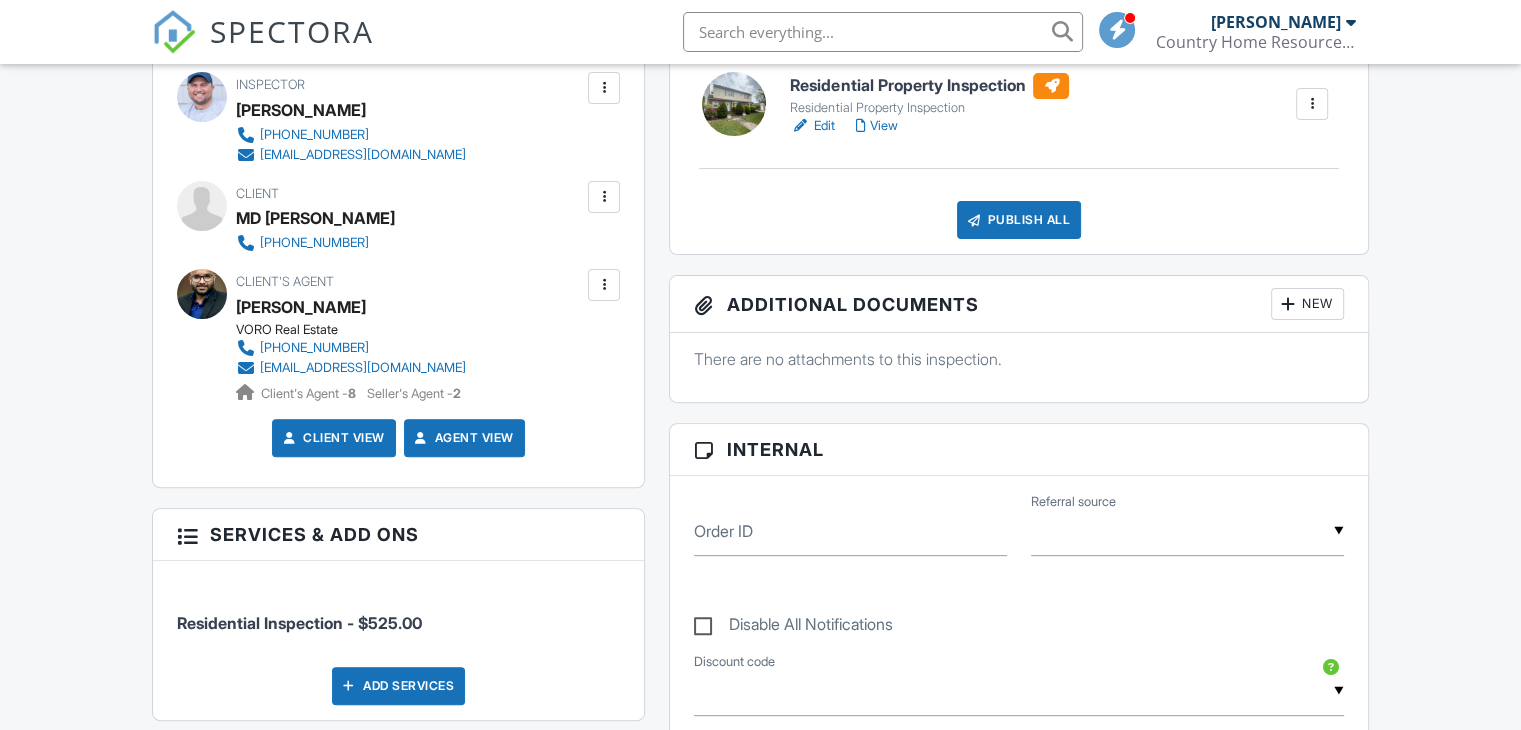 drag, startPoint x: 1535, startPoint y: 130, endPoint x: 1532, endPoint y: 285, distance: 155.02902 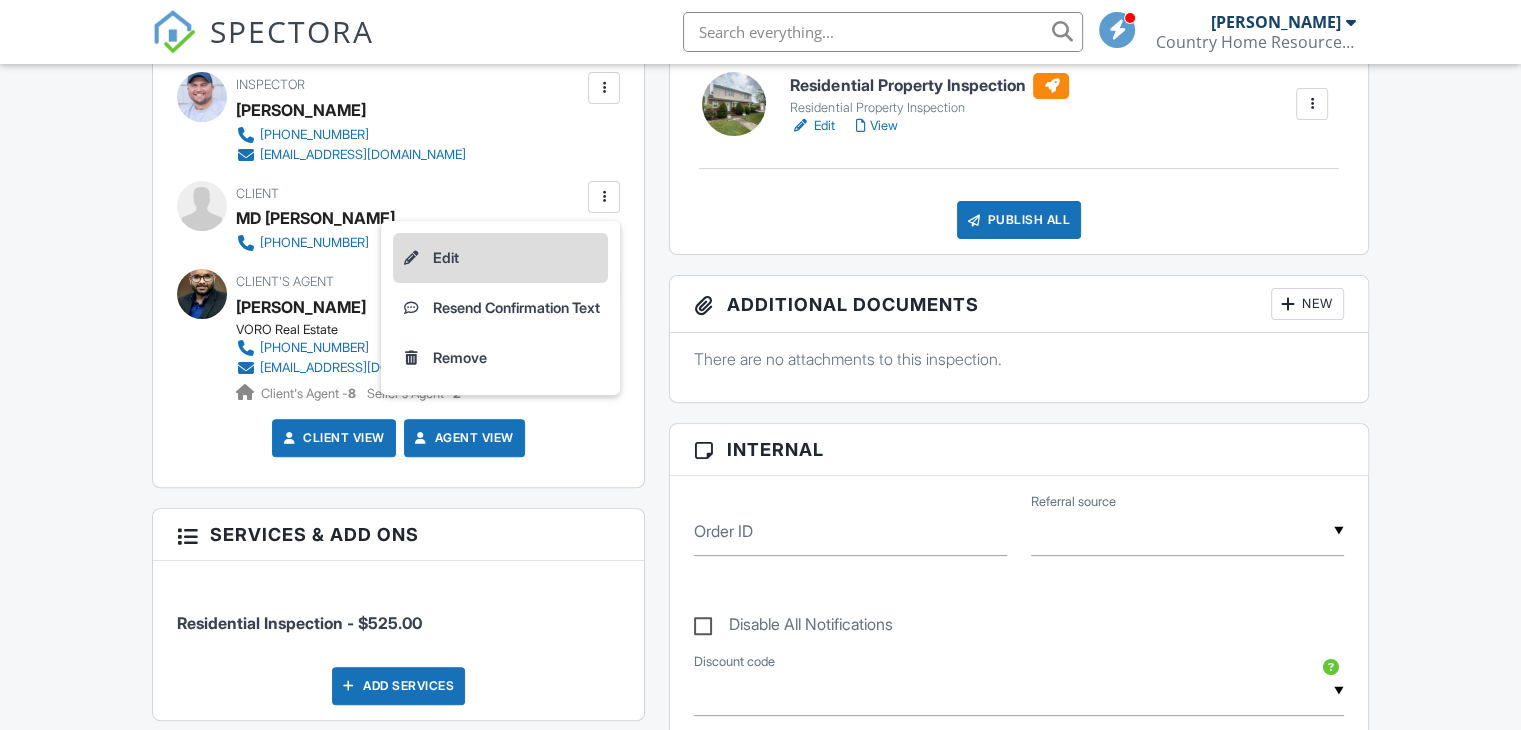 click on "Edit" at bounding box center [500, 258] 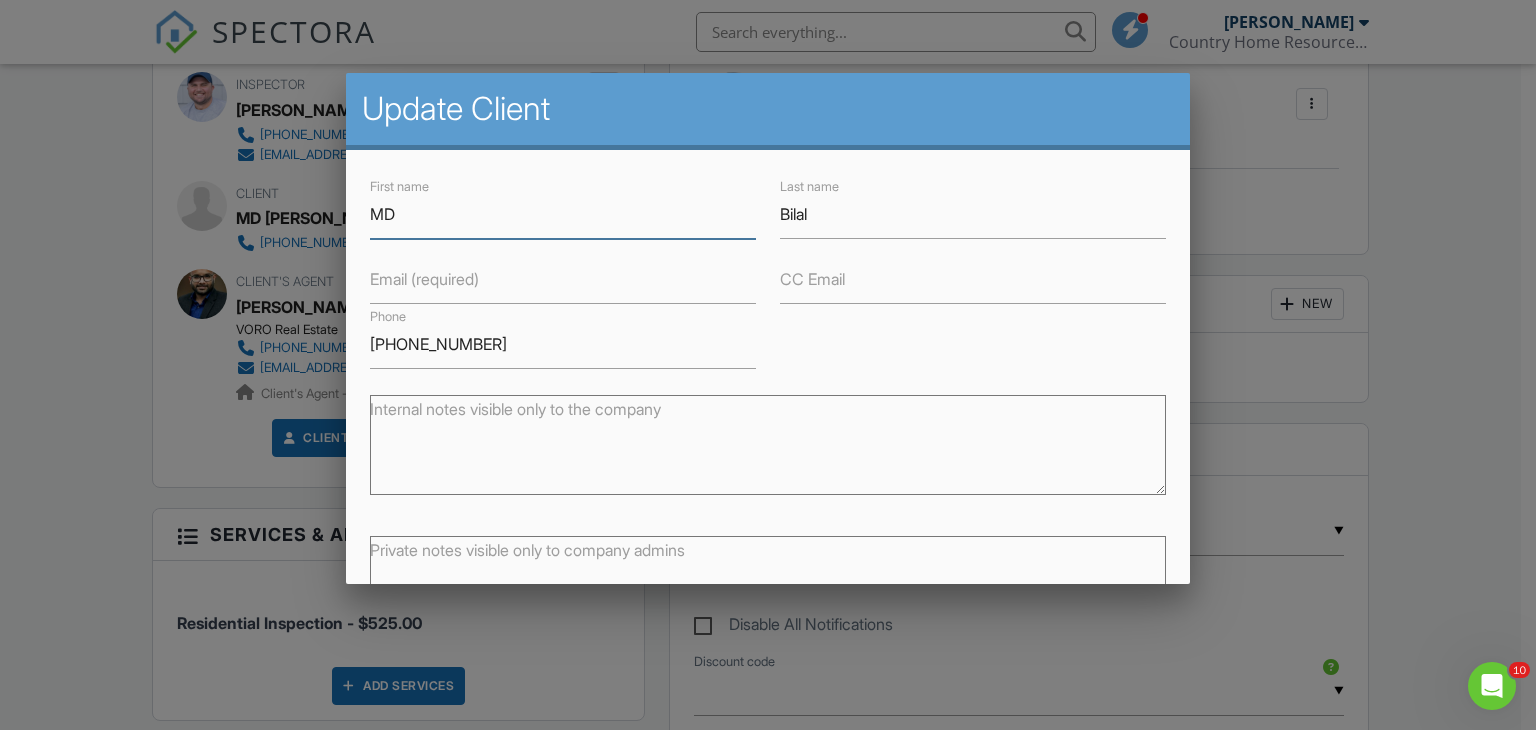 scroll, scrollTop: 0, scrollLeft: 0, axis: both 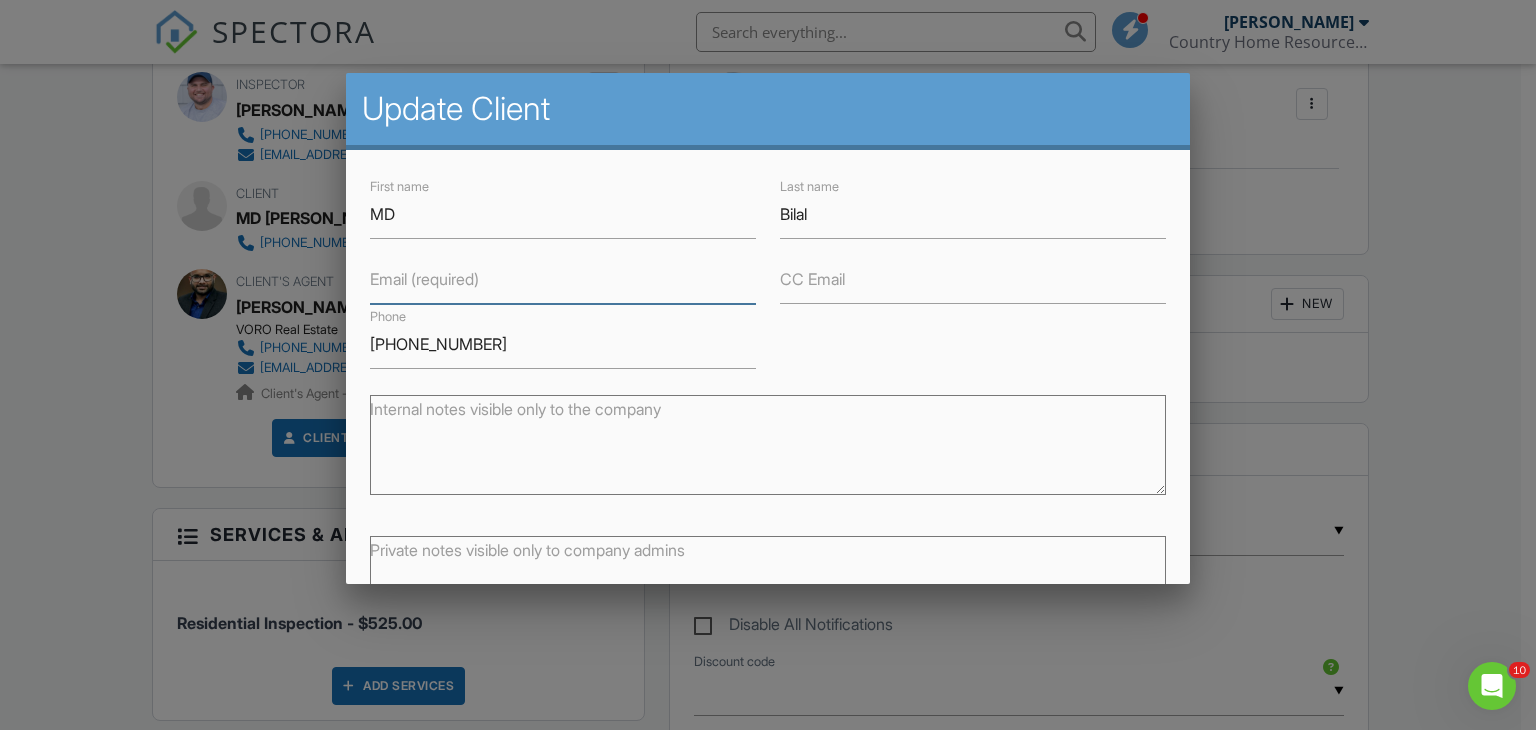 click on "Email (required)" at bounding box center (563, 279) 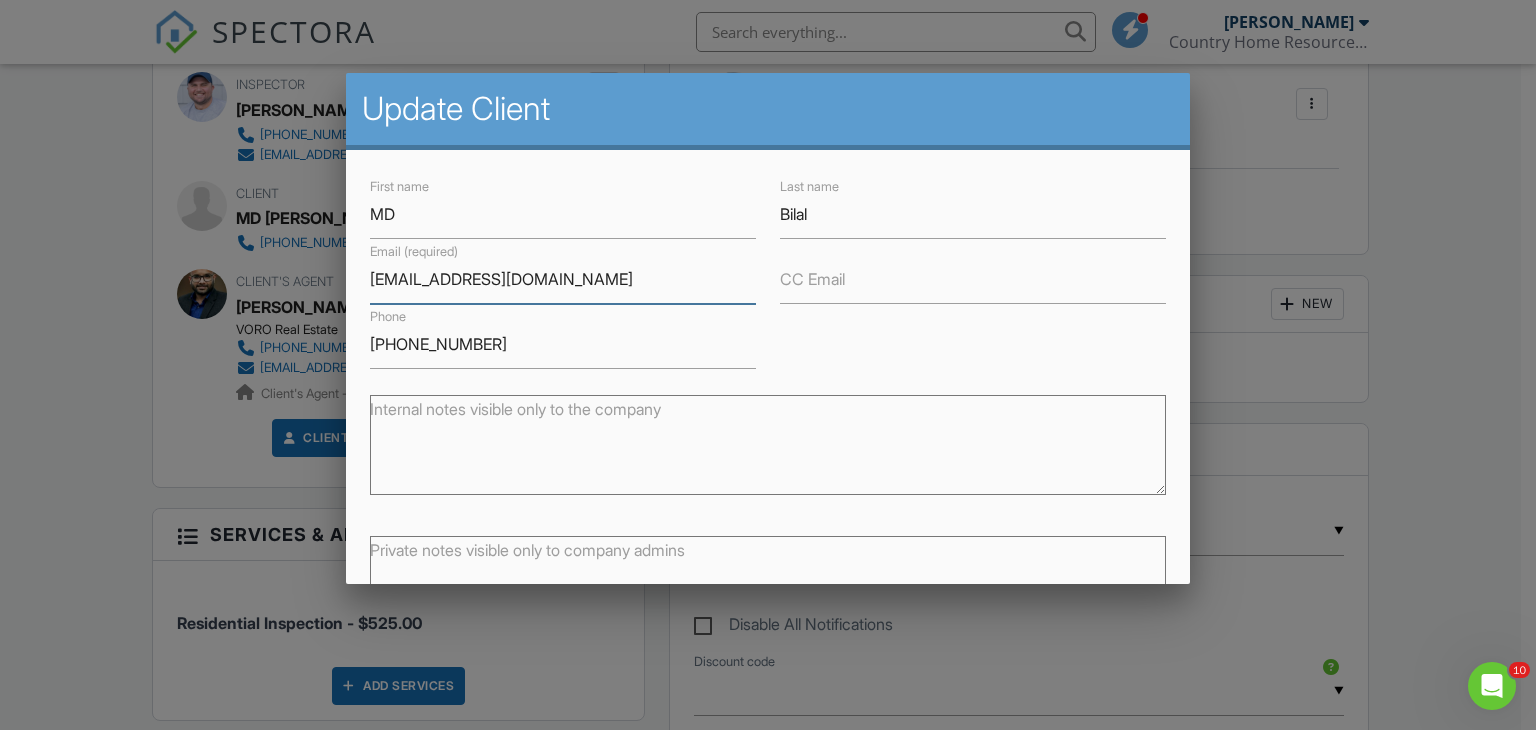 type on "bilalzafar197@gmail.com" 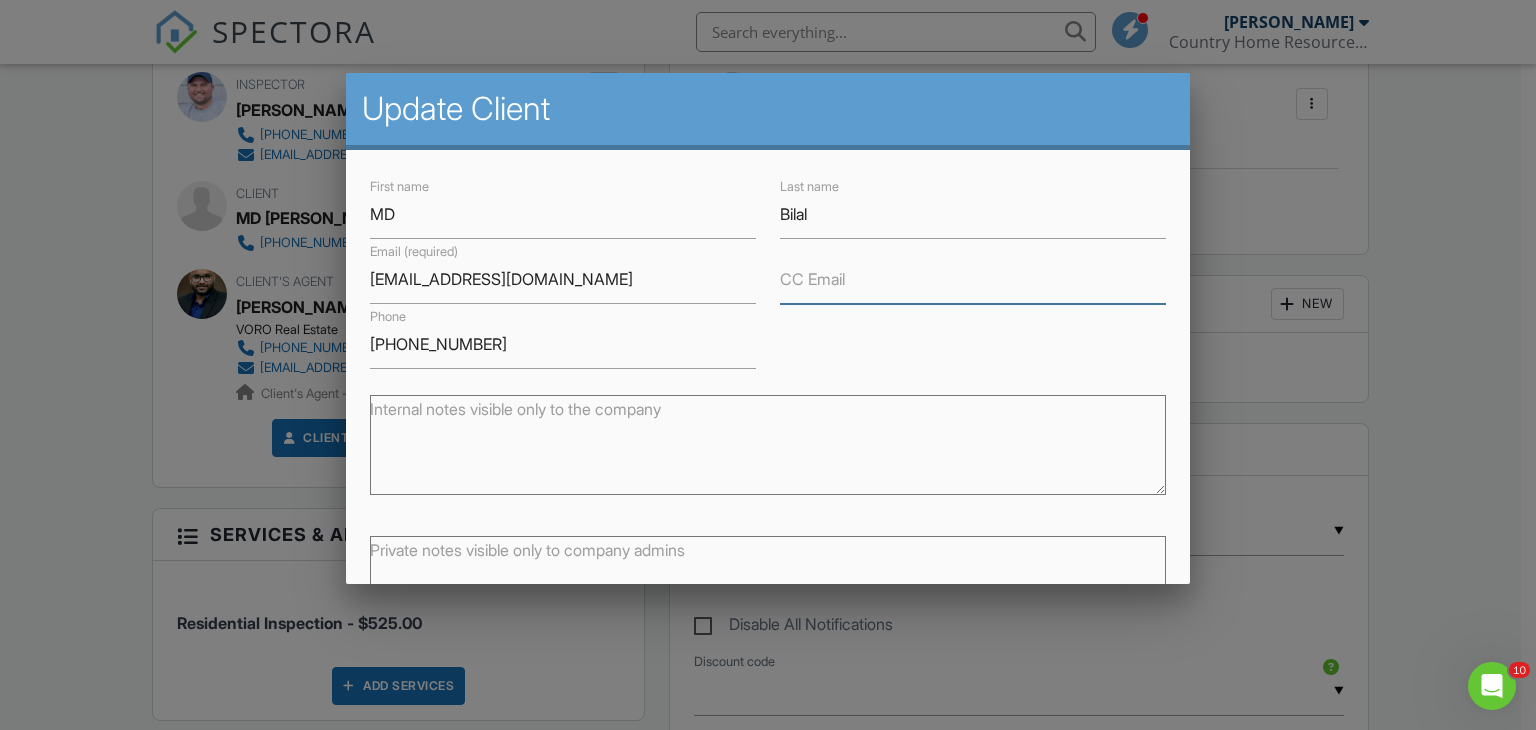 click on "CC Email" at bounding box center [973, 279] 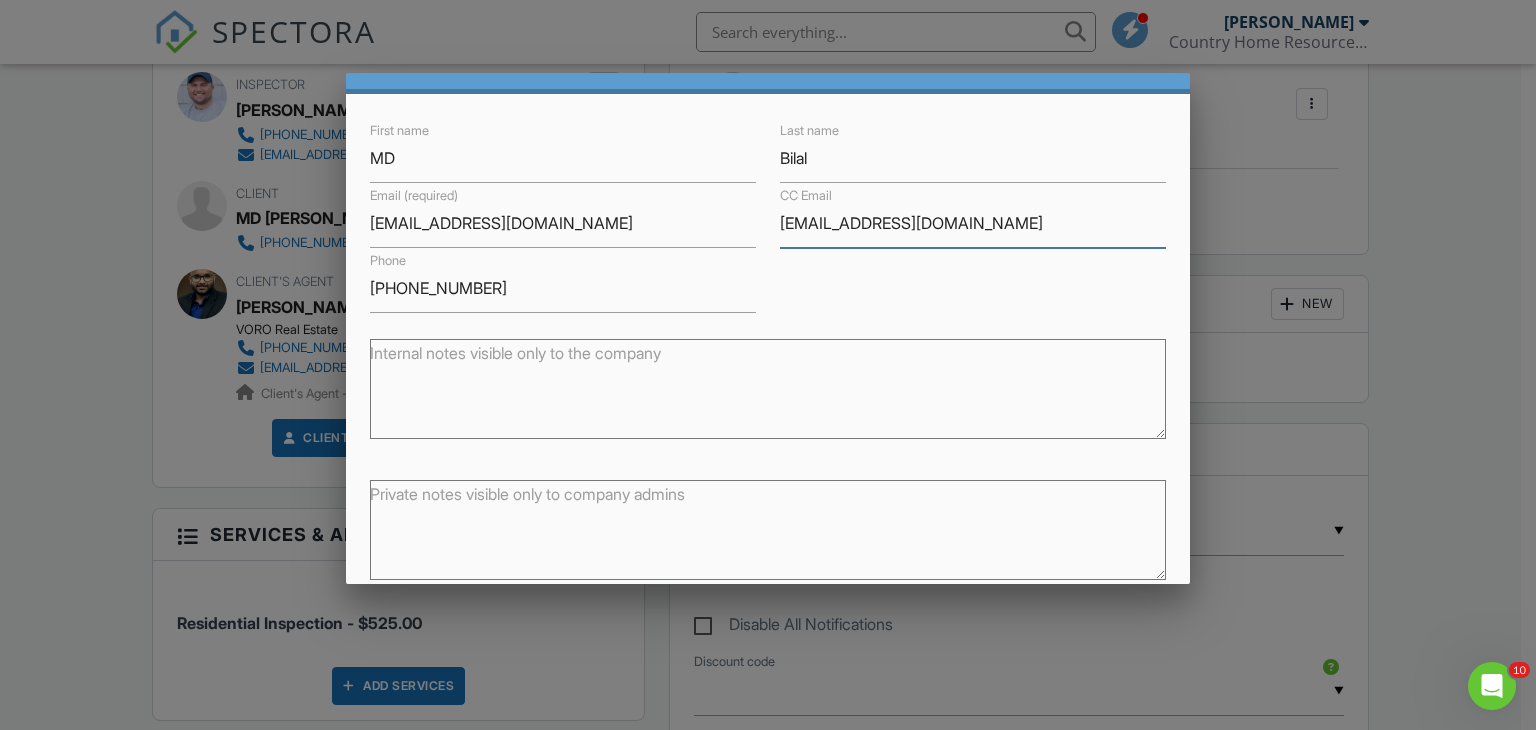 scroll, scrollTop: 142, scrollLeft: 0, axis: vertical 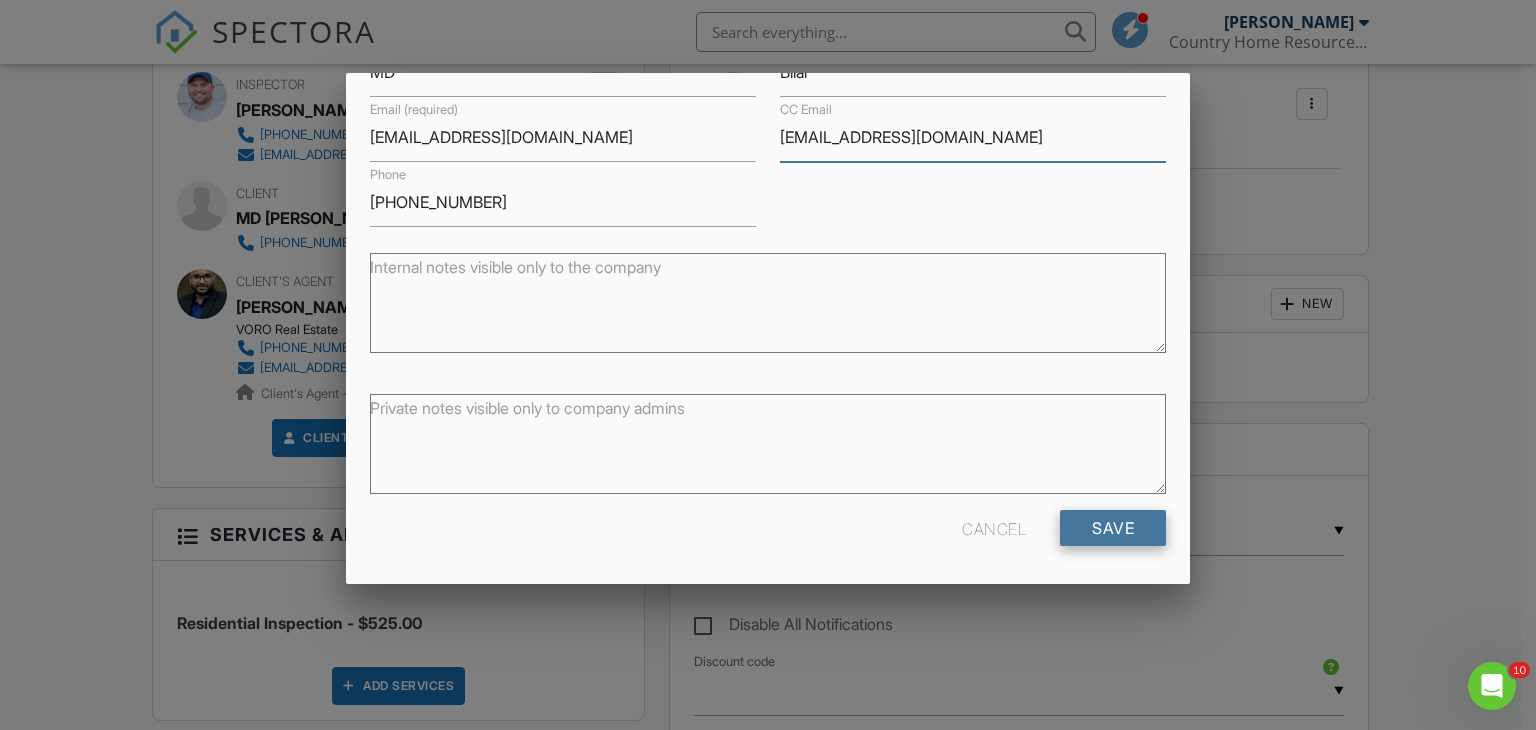 type on "nyunas1@gmail.com" 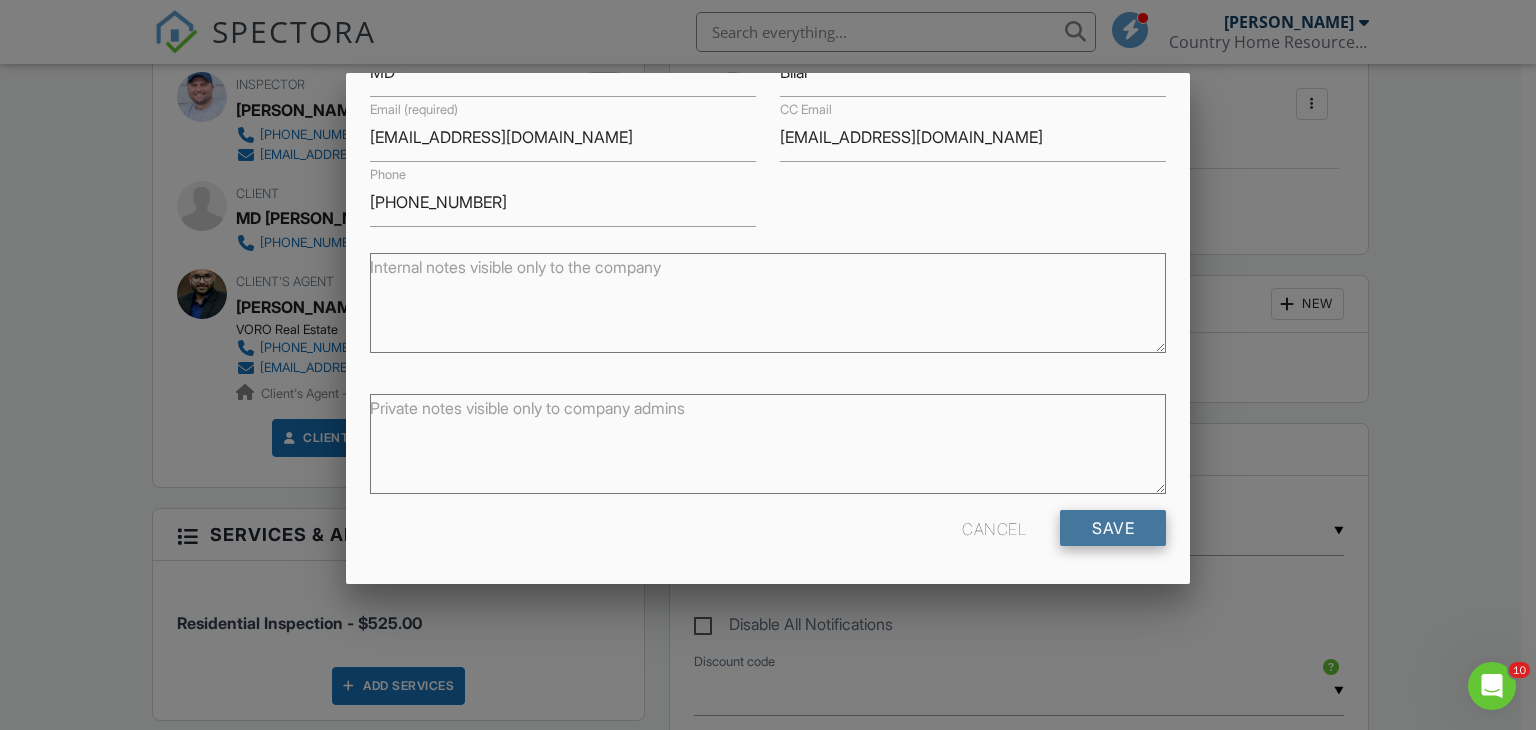 click on "Save" at bounding box center (1113, 528) 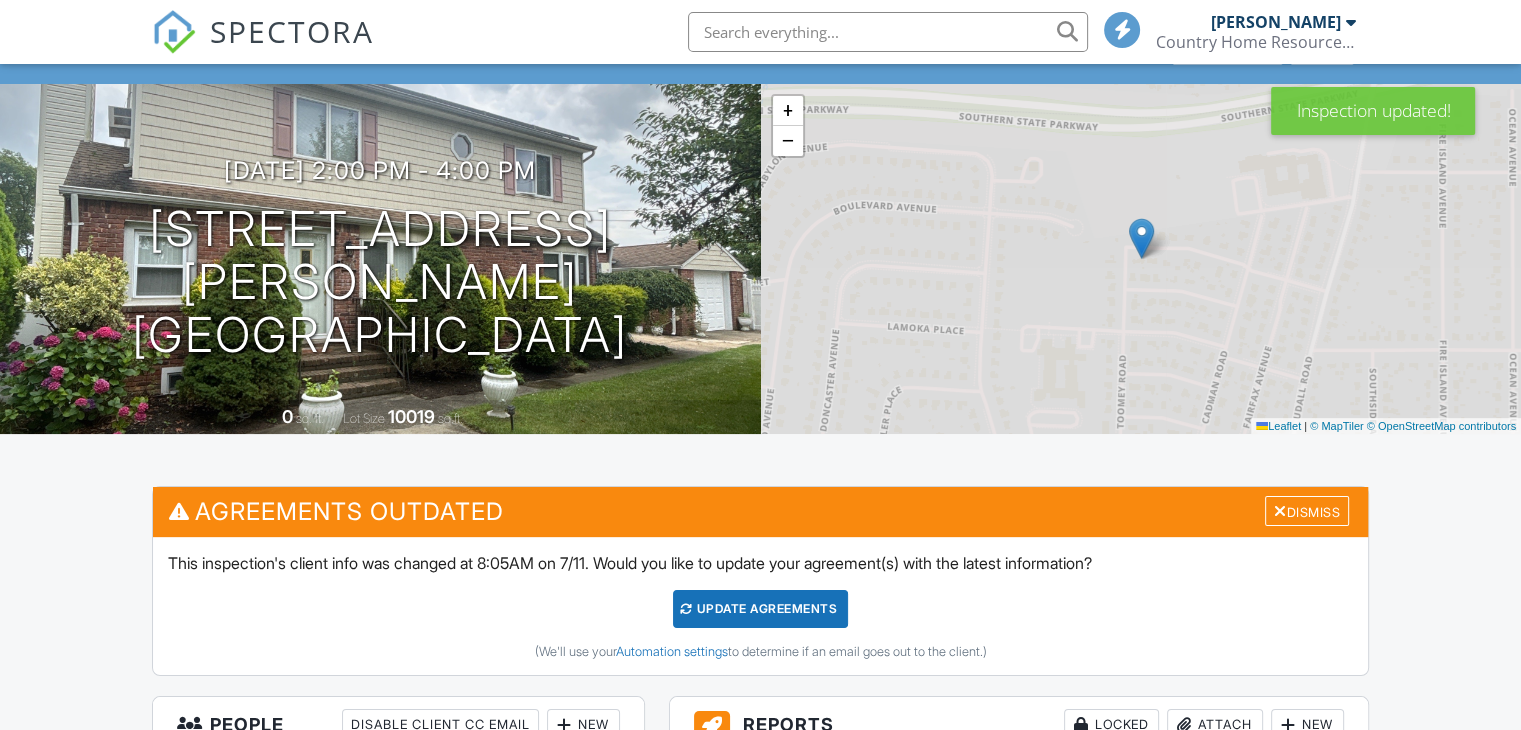 scroll, scrollTop: 200, scrollLeft: 0, axis: vertical 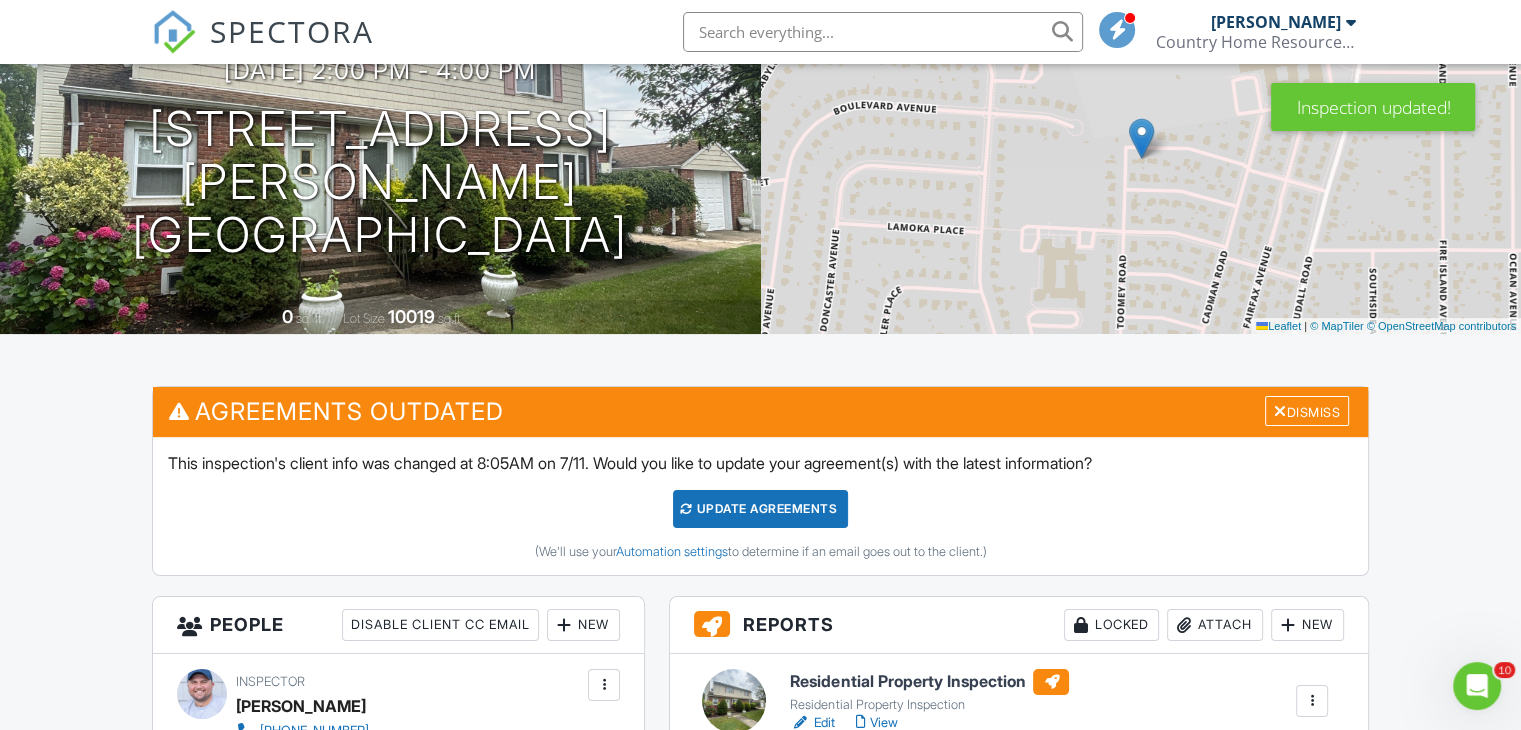 click on "Update Agreements" at bounding box center (760, 509) 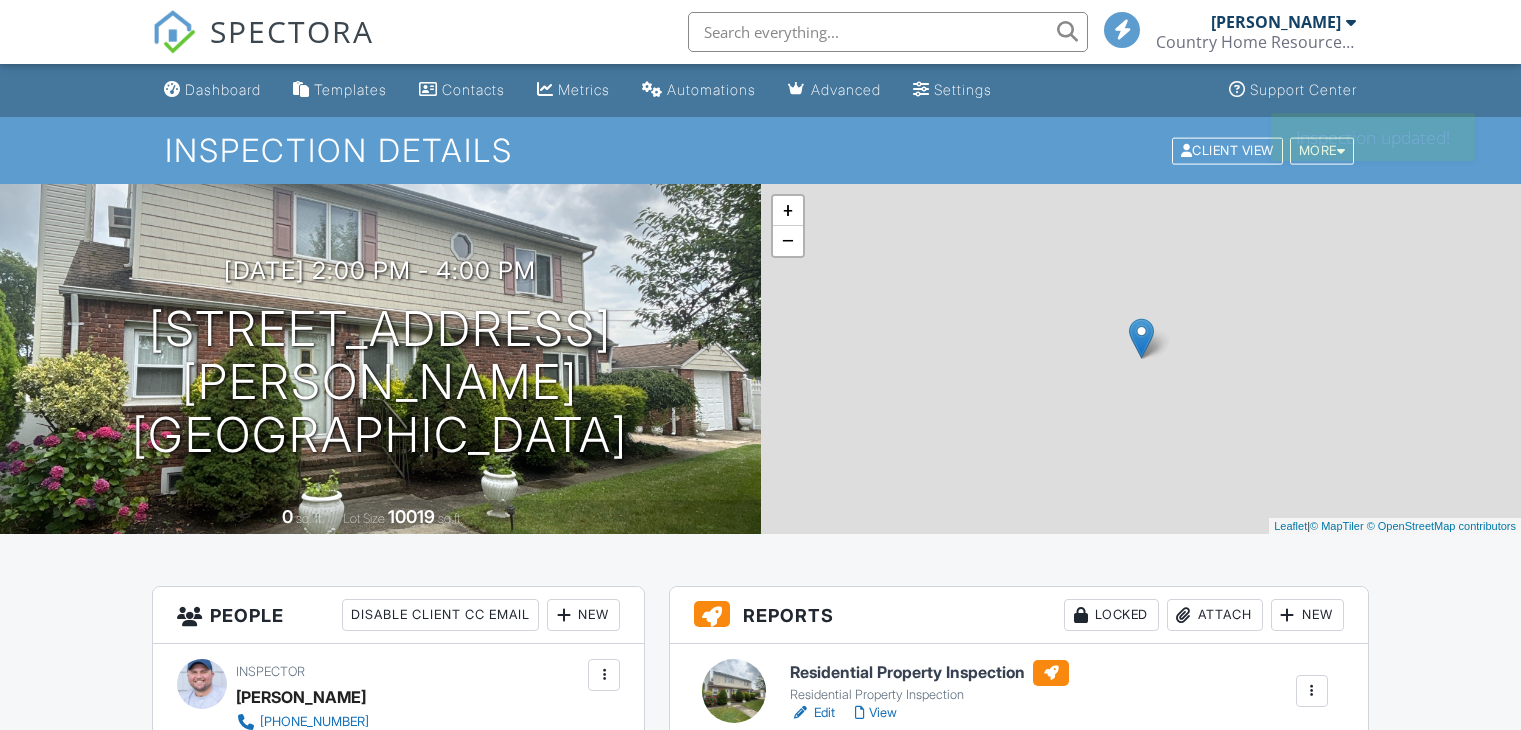 scroll, scrollTop: 0, scrollLeft: 0, axis: both 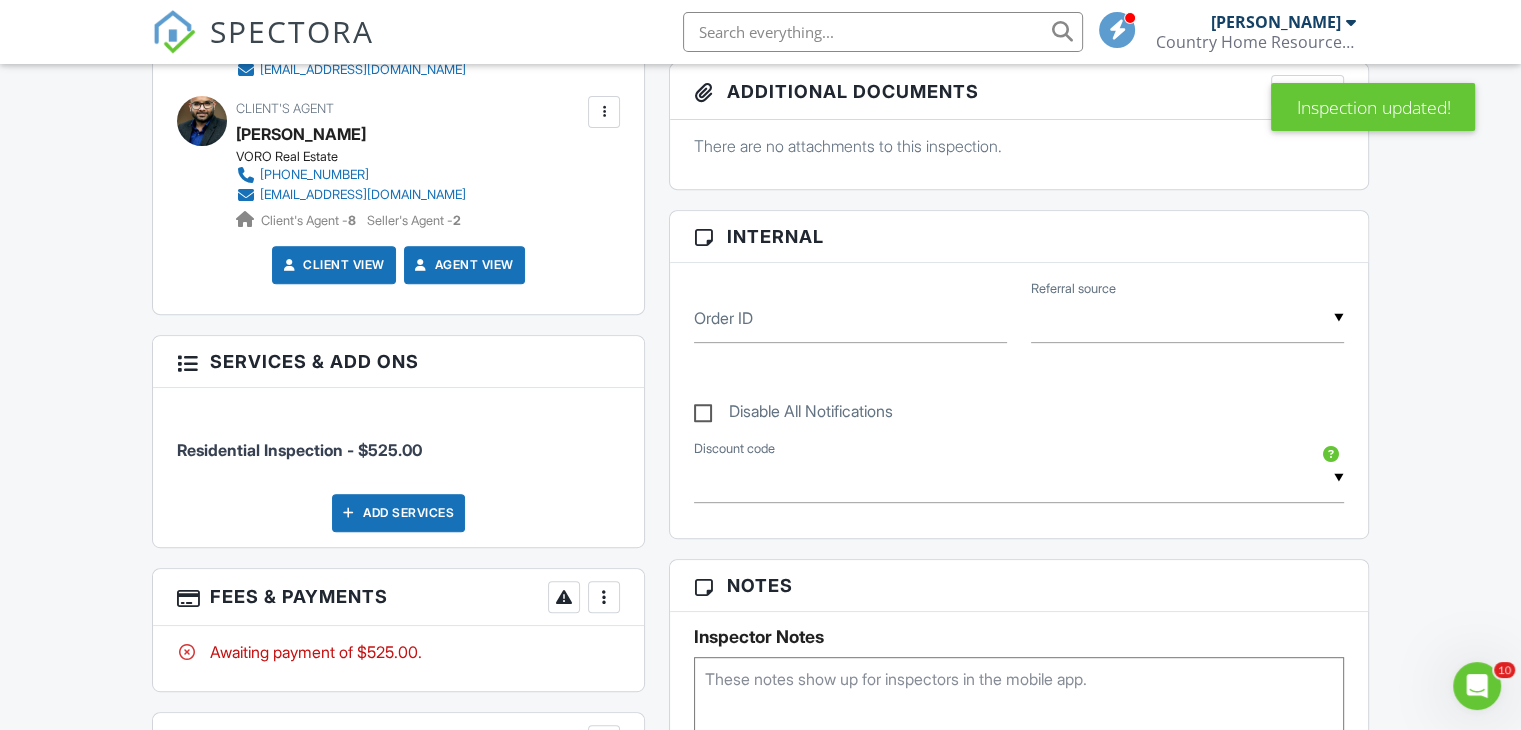 click at bounding box center [604, 597] 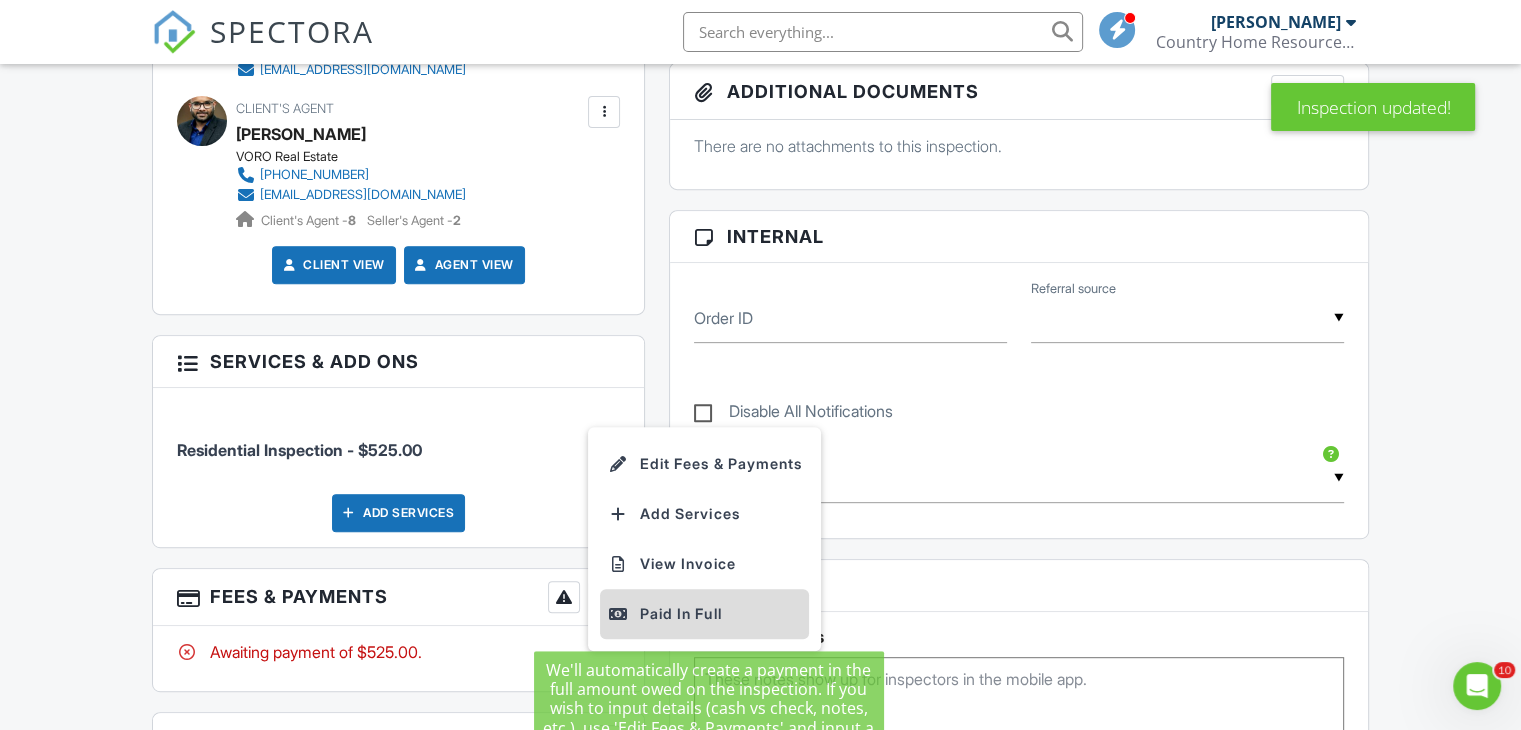 click on "Paid In Full" at bounding box center [704, 614] 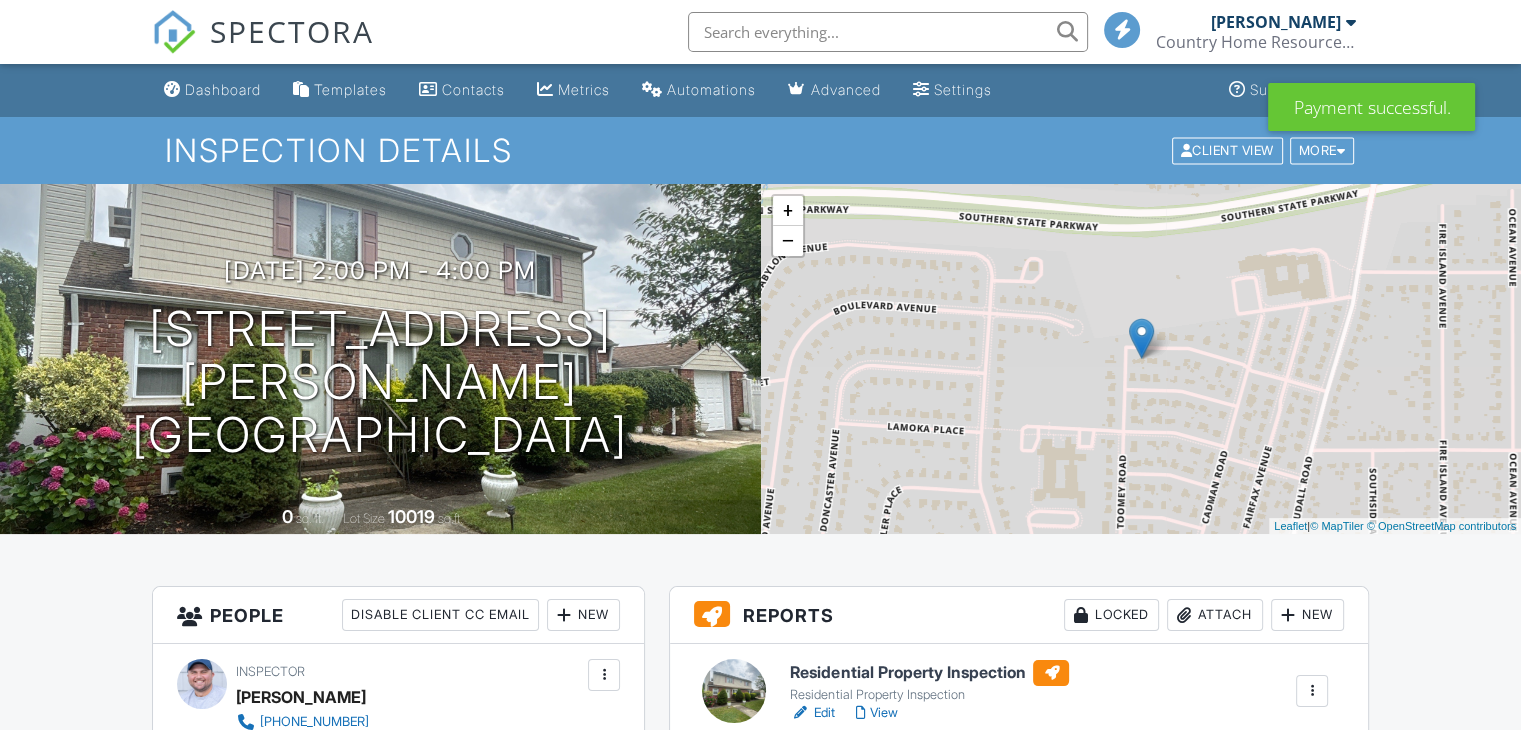 scroll, scrollTop: 100, scrollLeft: 0, axis: vertical 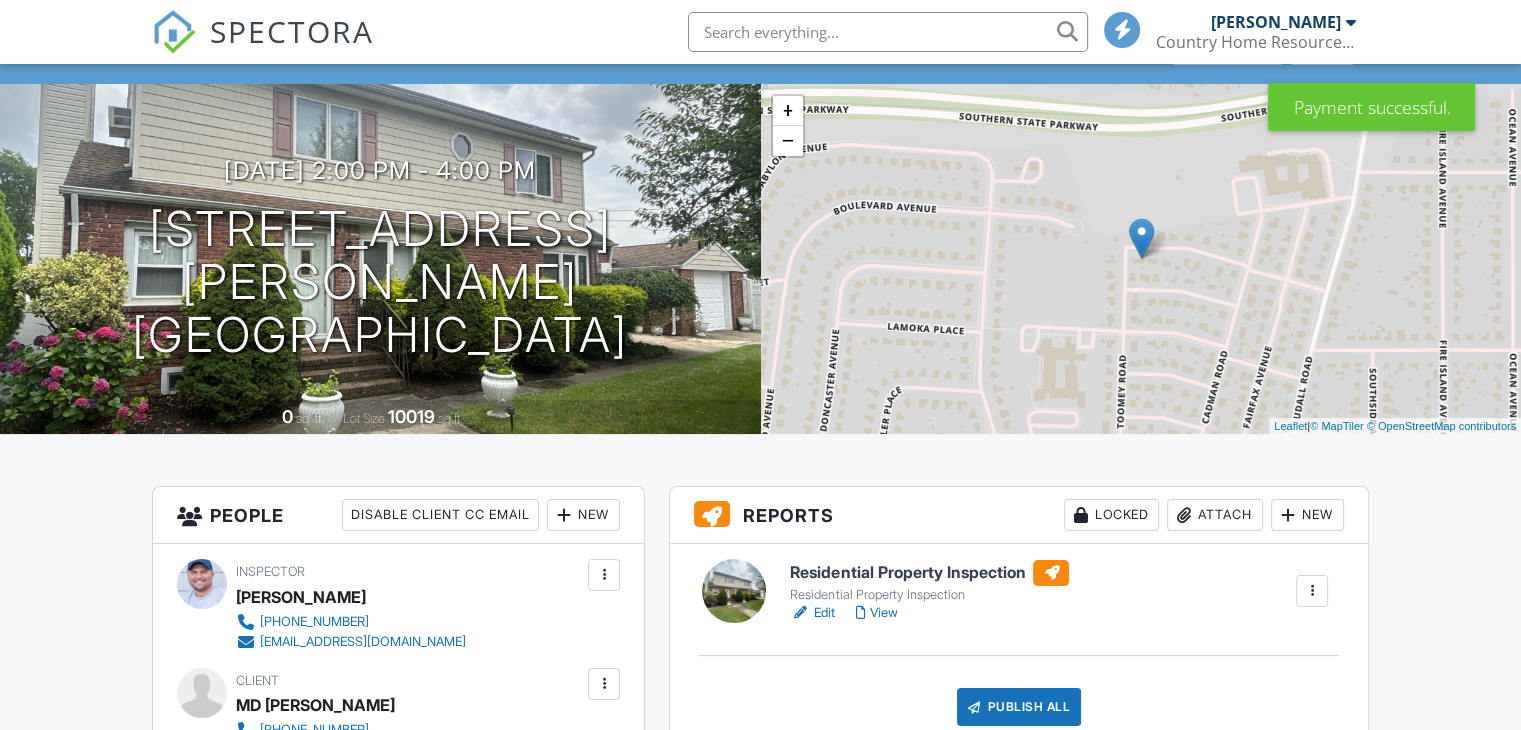 click on "View" at bounding box center [876, 613] 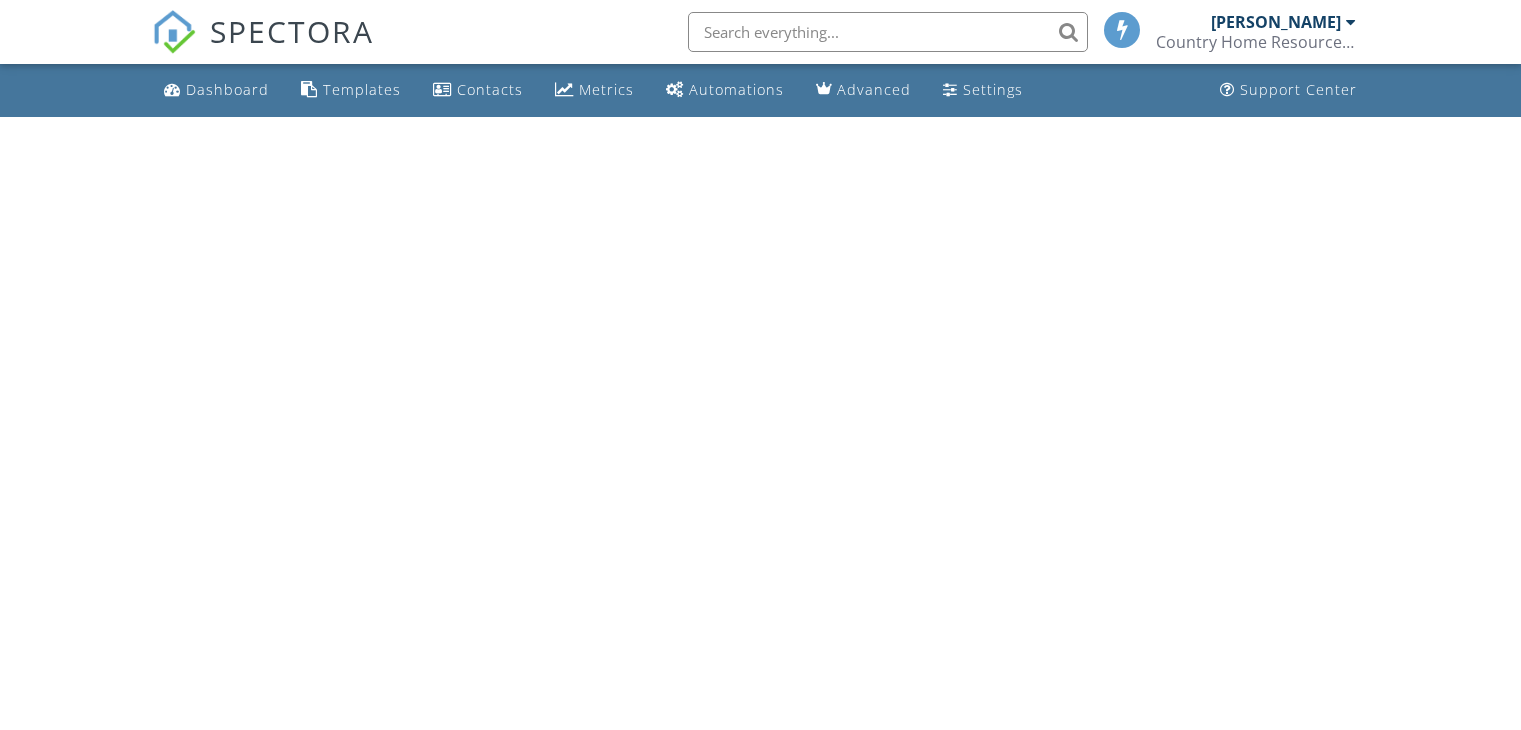 scroll, scrollTop: 0, scrollLeft: 0, axis: both 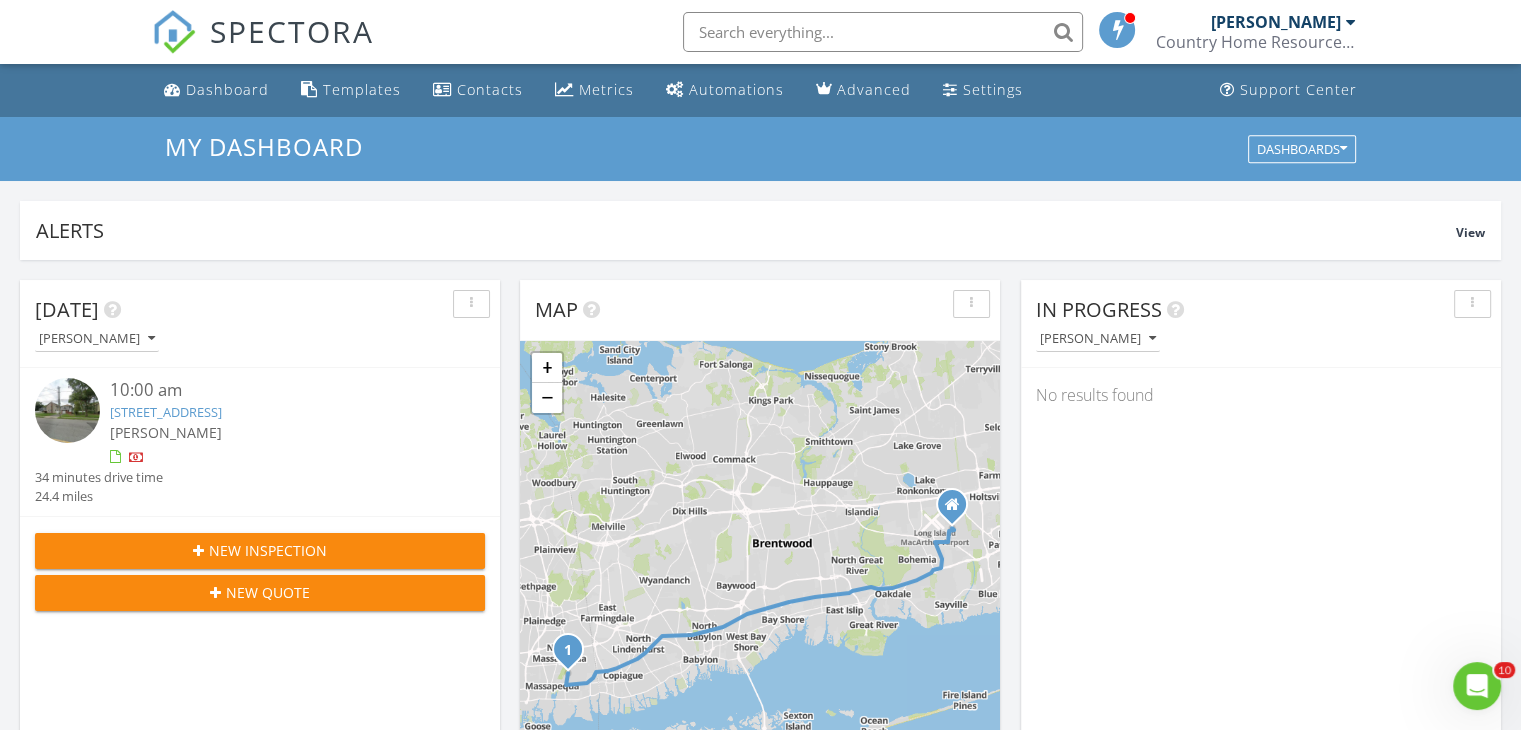 click on "1126 Park Blvd, Massapequa Park, NY 11762" at bounding box center [166, 412] 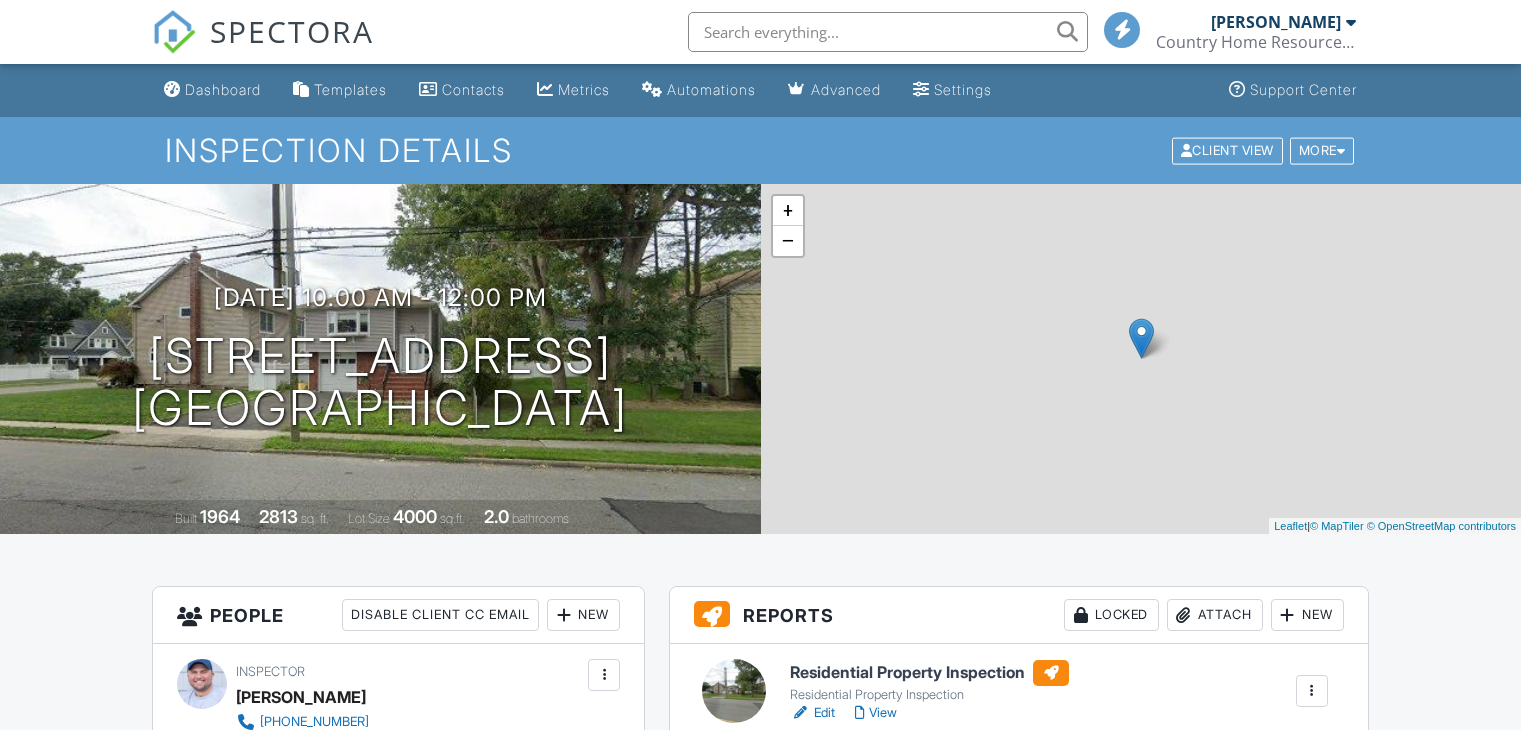 scroll, scrollTop: 0, scrollLeft: 0, axis: both 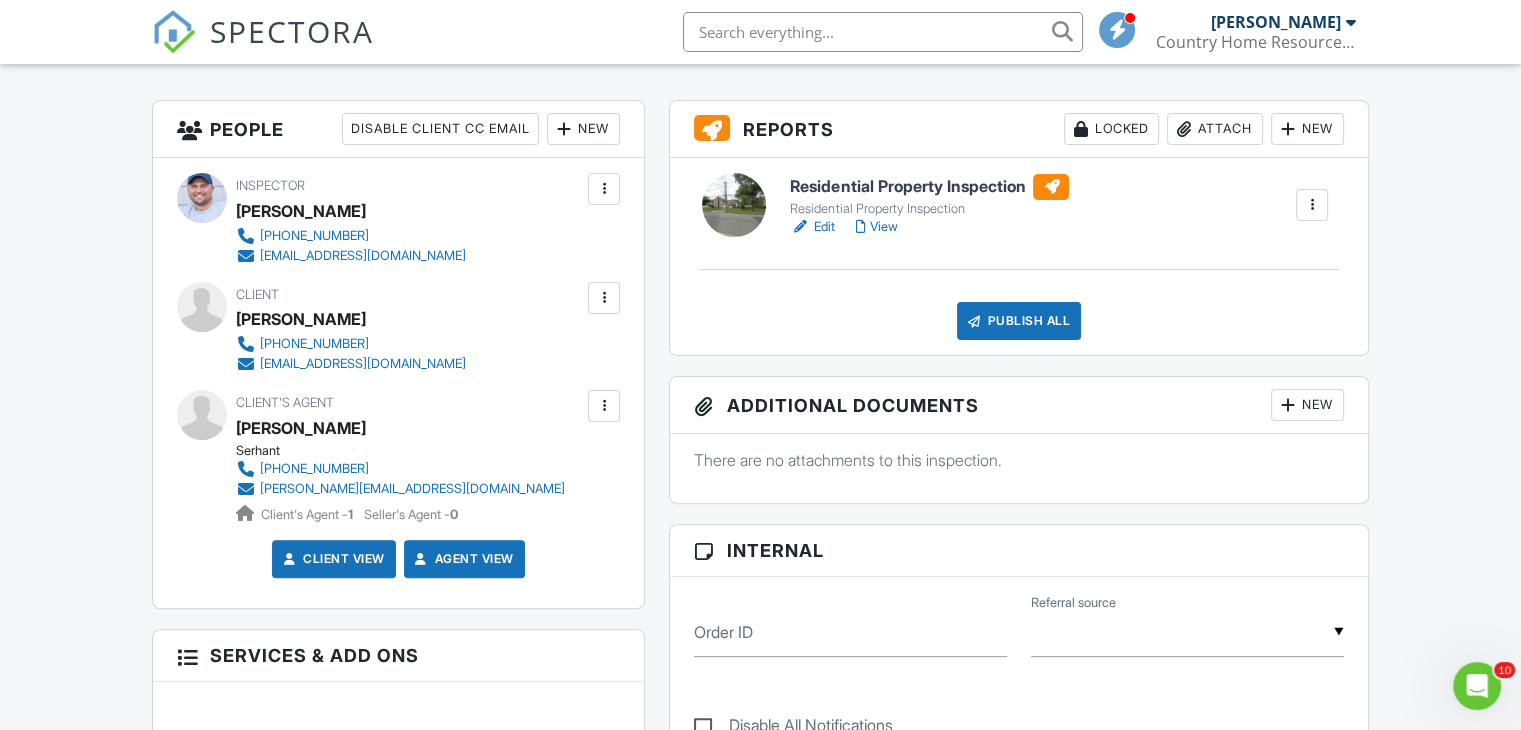 drag, startPoint x: 1535, startPoint y: 129, endPoint x: 1535, endPoint y: 249, distance: 120 